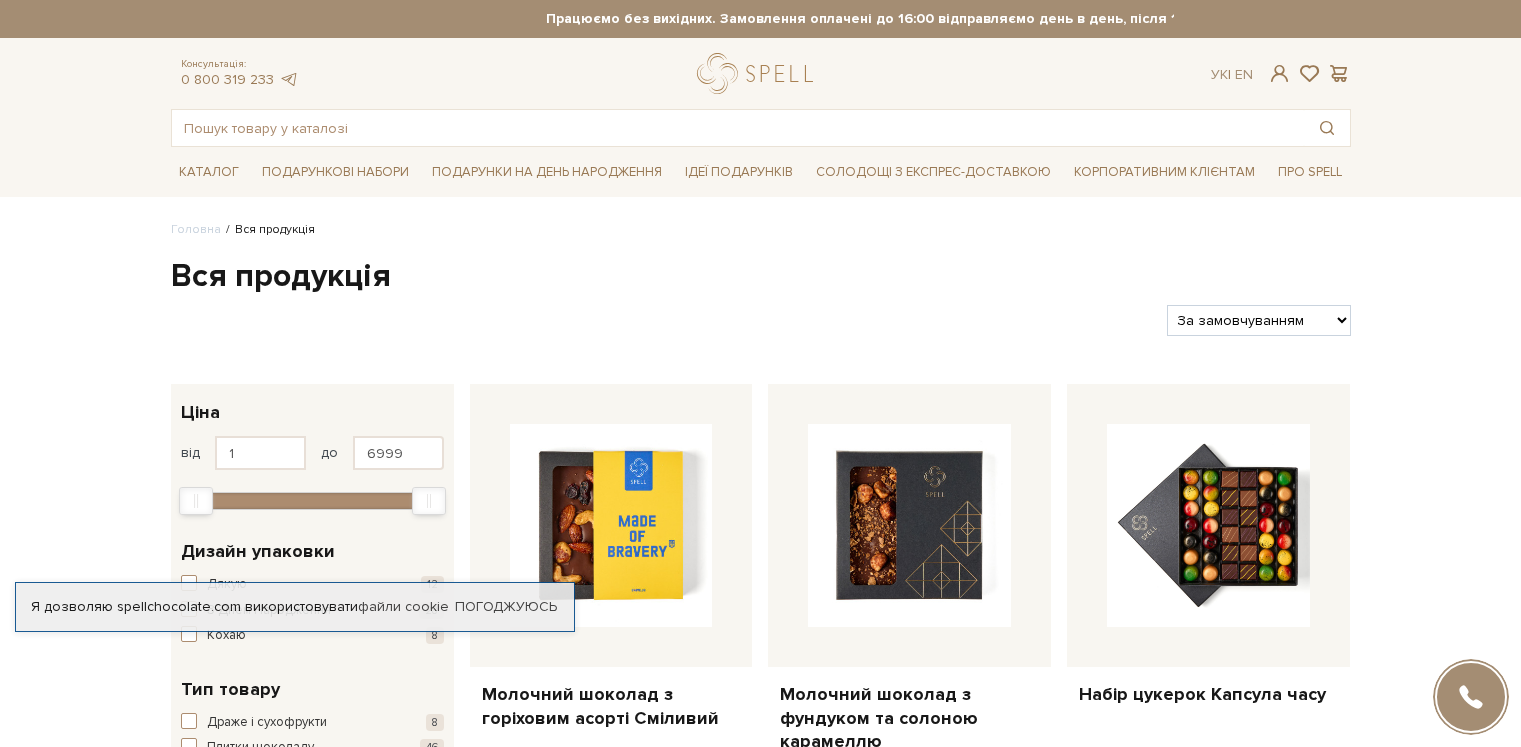 scroll, scrollTop: 0, scrollLeft: 0, axis: both 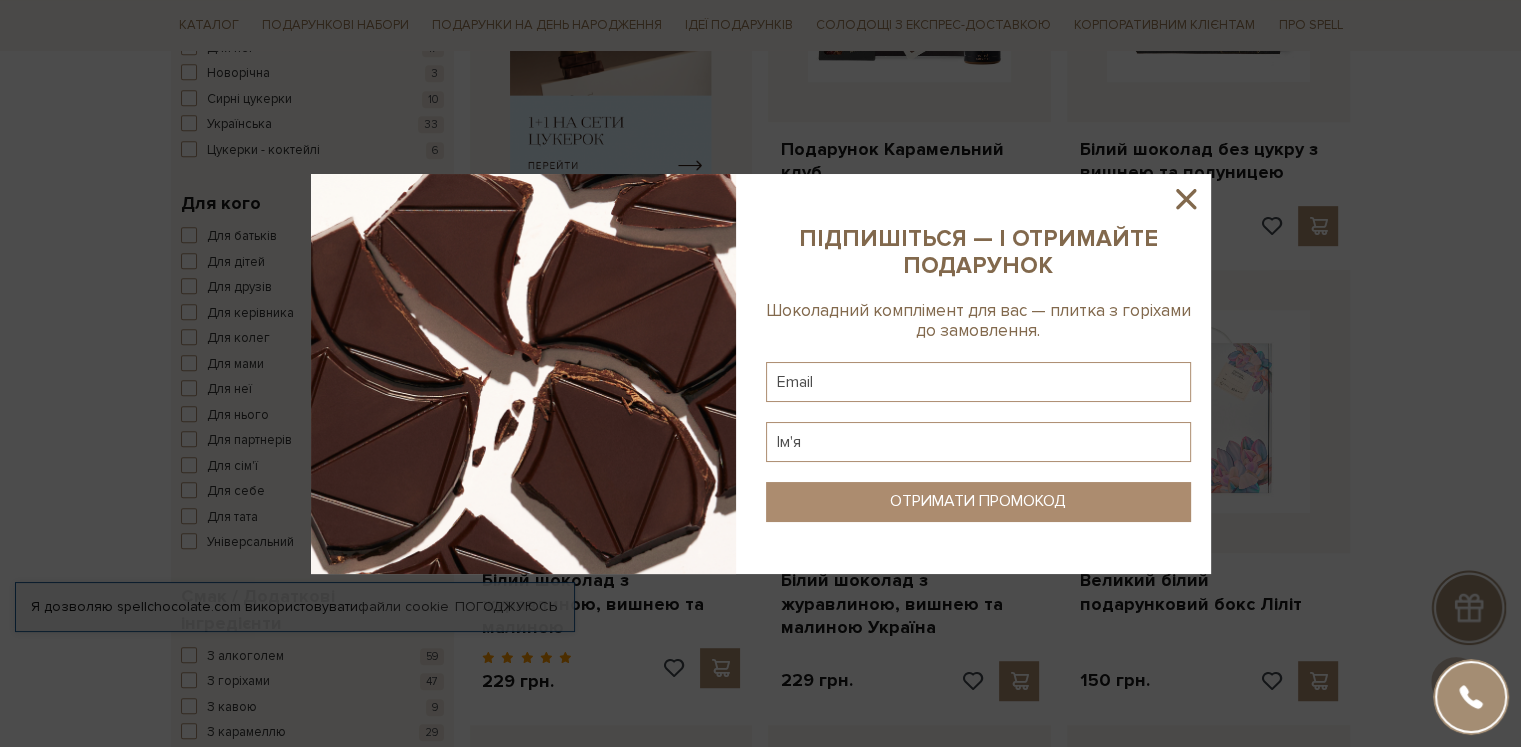 click 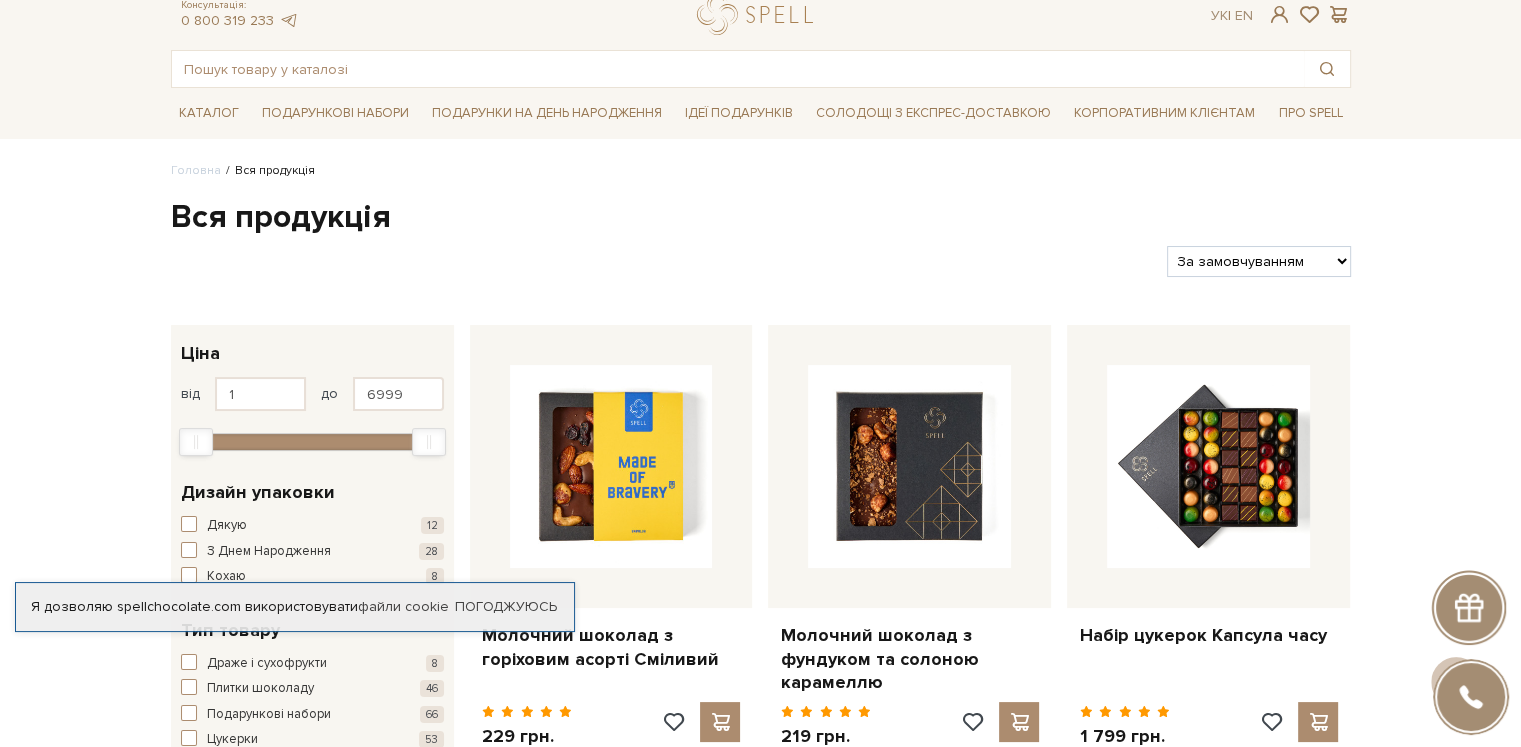 scroll, scrollTop: 0, scrollLeft: 0, axis: both 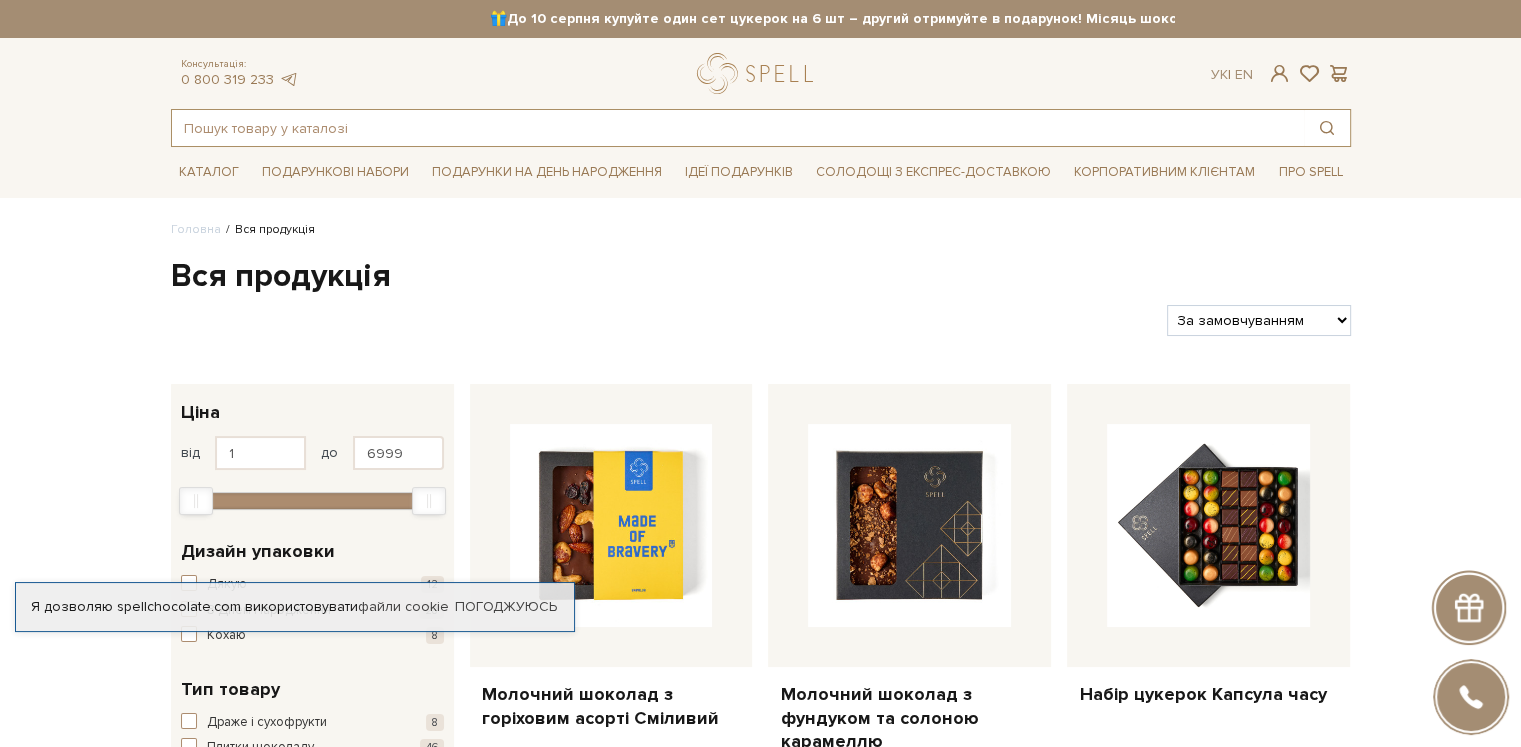 click at bounding box center (738, 128) 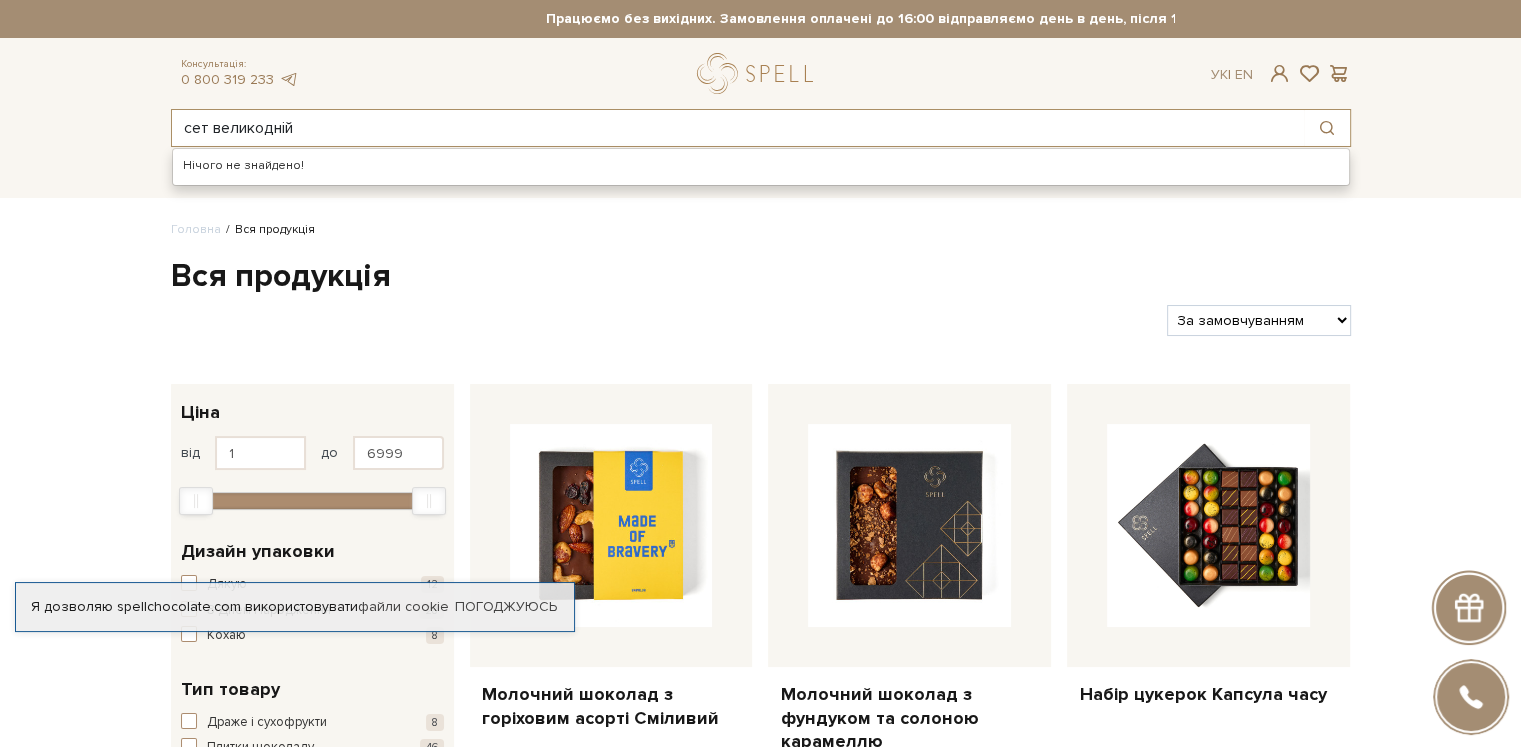type on "сет великодній" 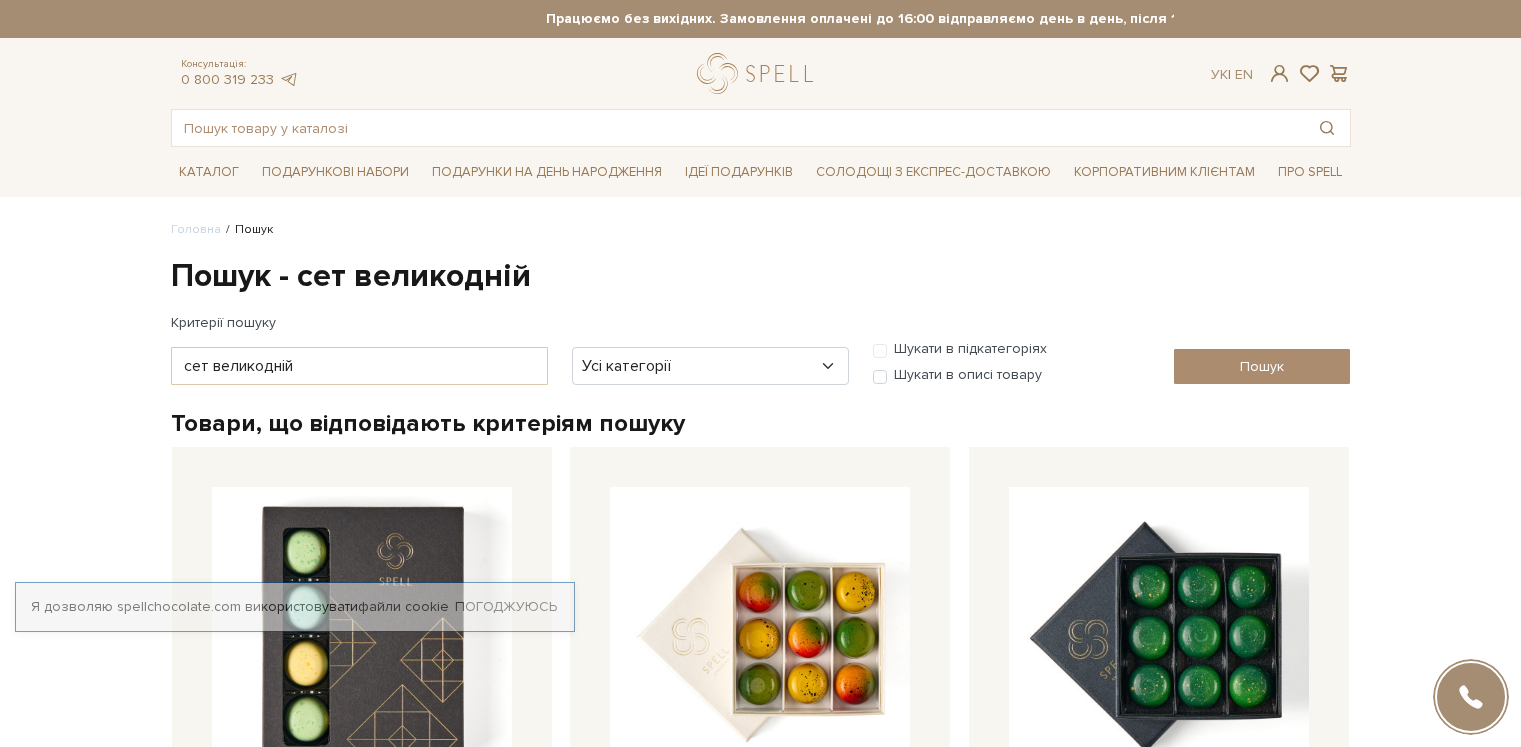 scroll, scrollTop: 0, scrollLeft: 0, axis: both 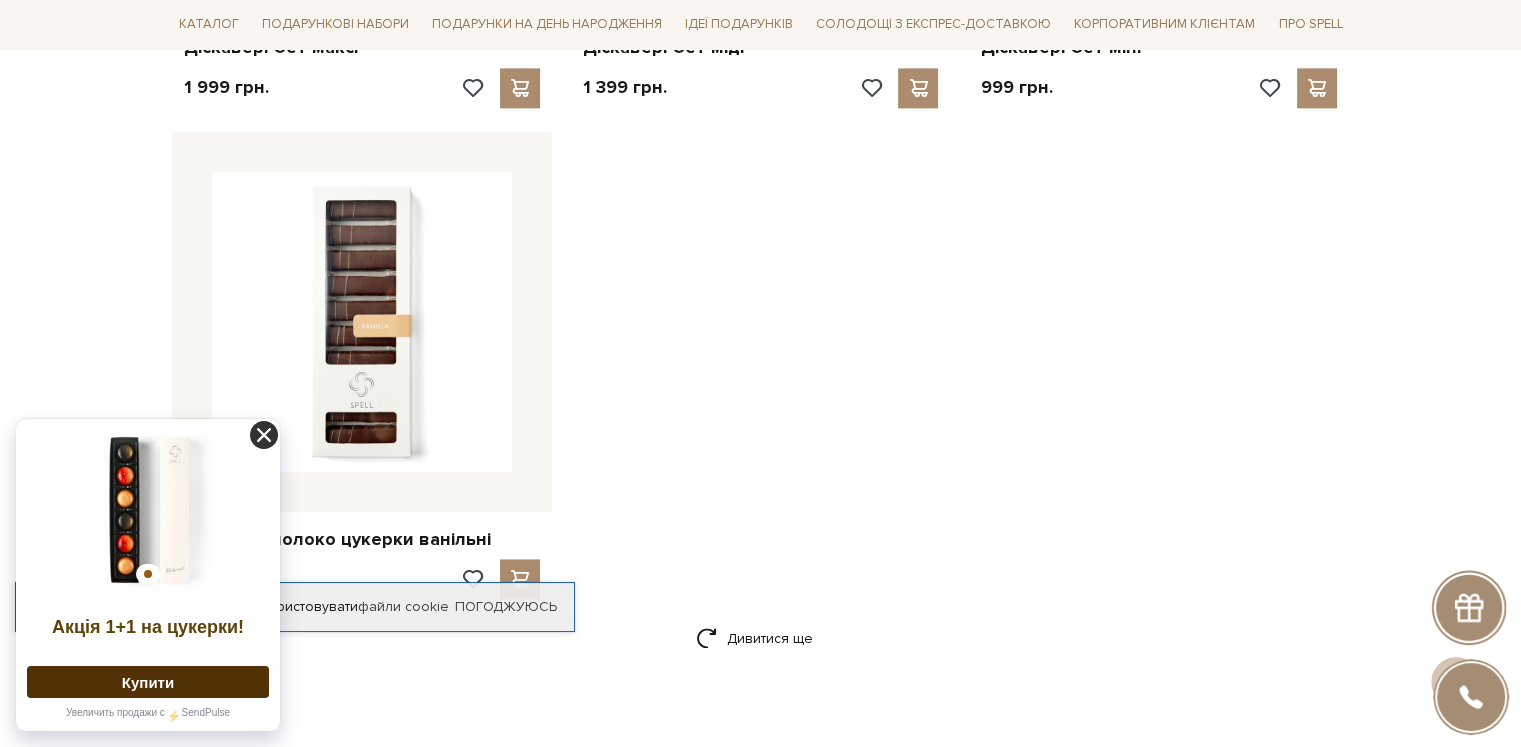 click 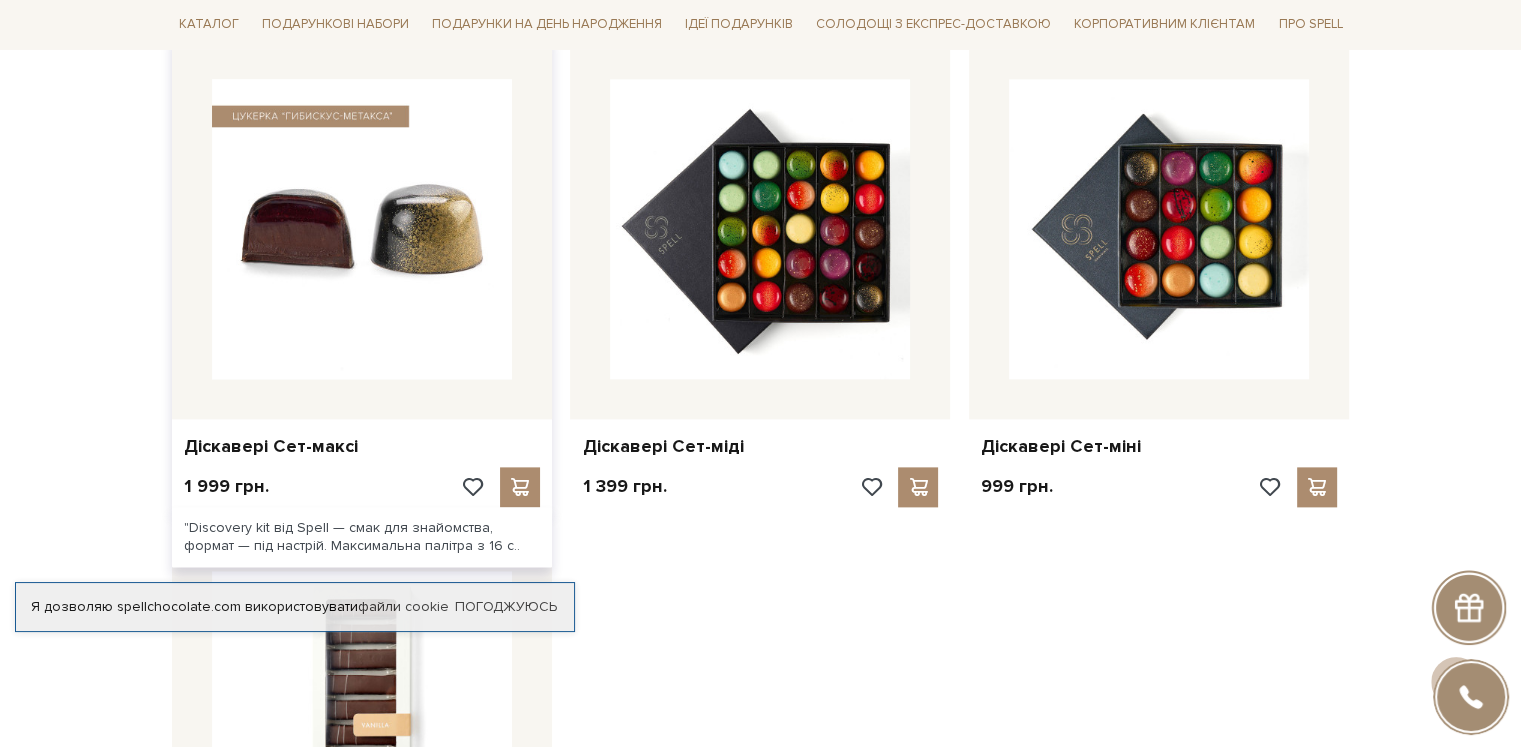 scroll, scrollTop: 2400, scrollLeft: 0, axis: vertical 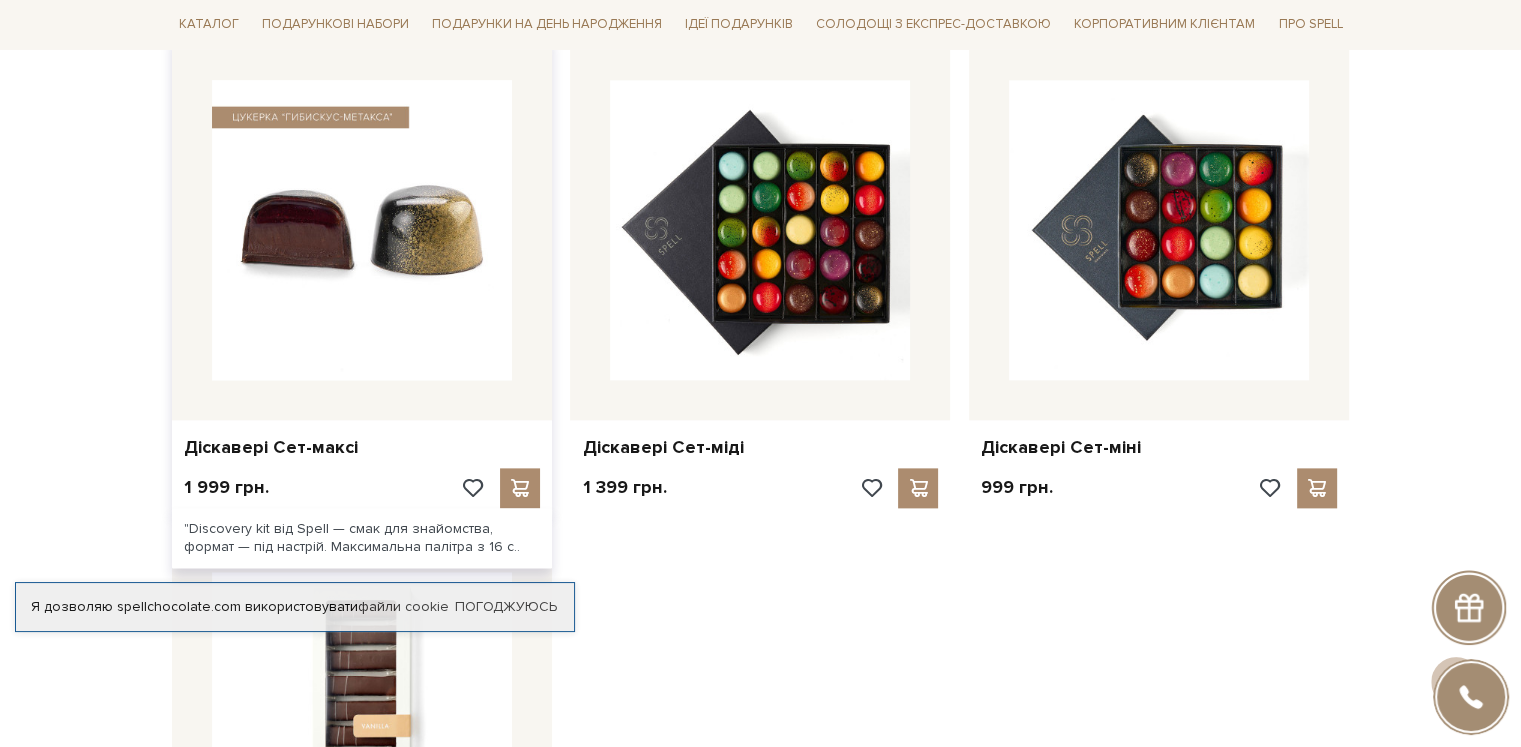 click at bounding box center (362, 230) 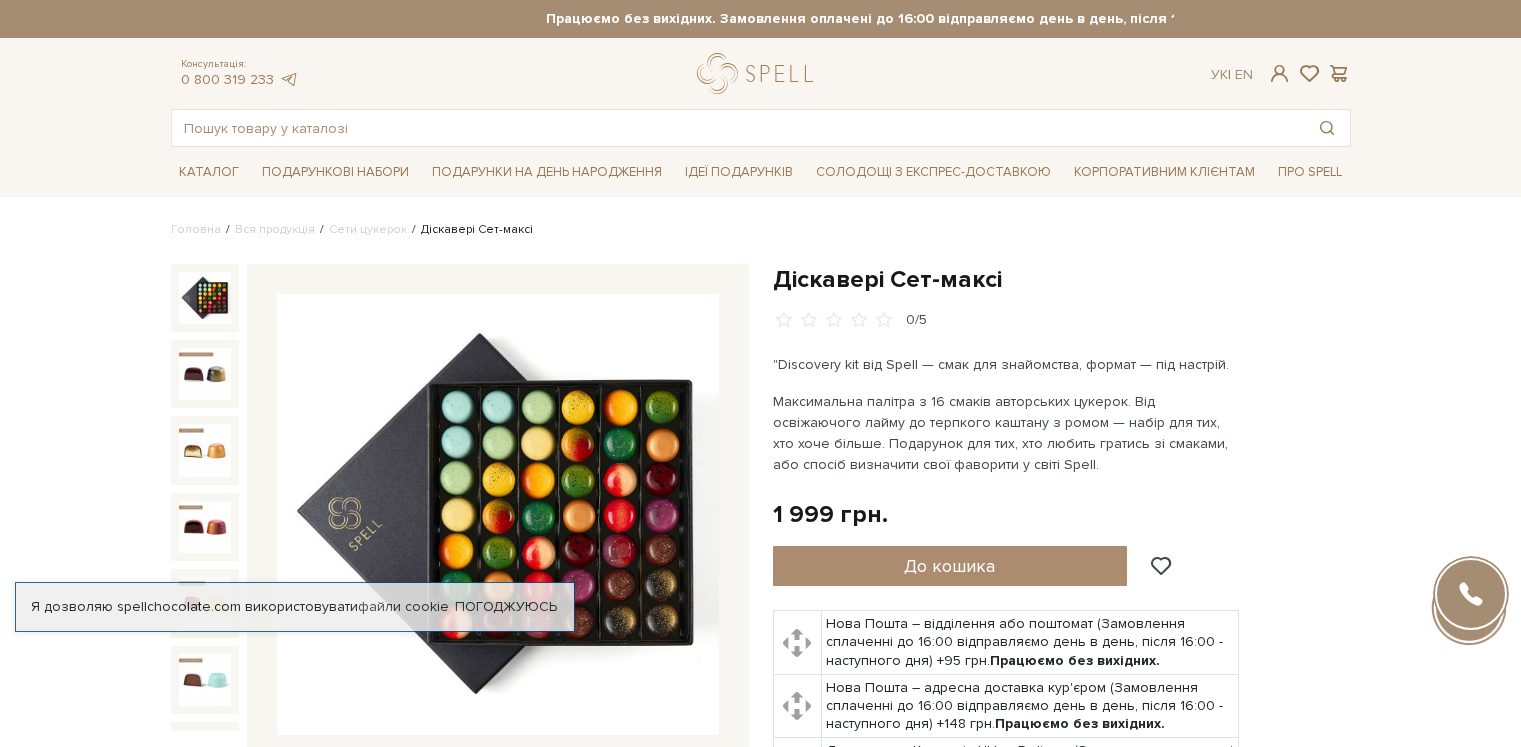 scroll, scrollTop: 0, scrollLeft: 0, axis: both 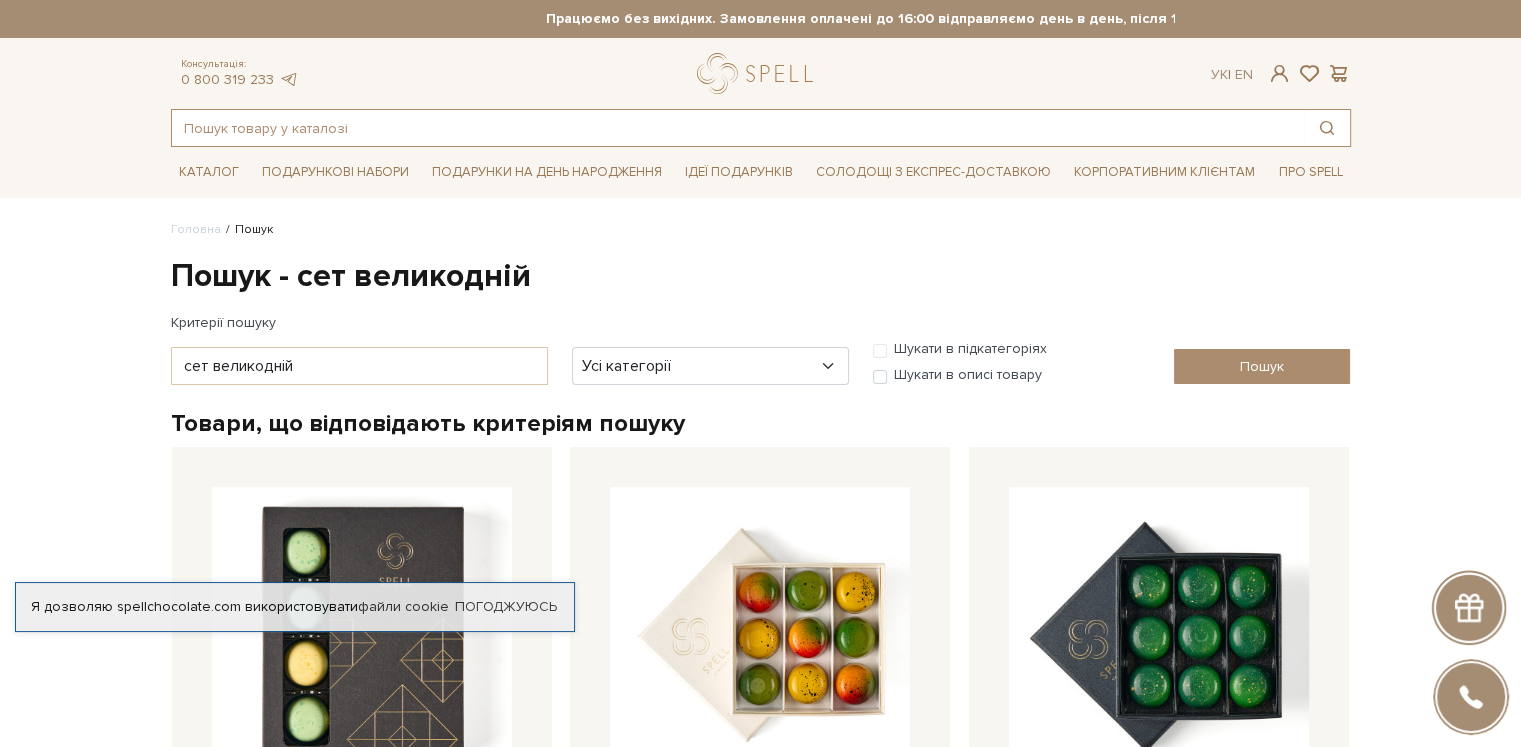 click at bounding box center [738, 128] 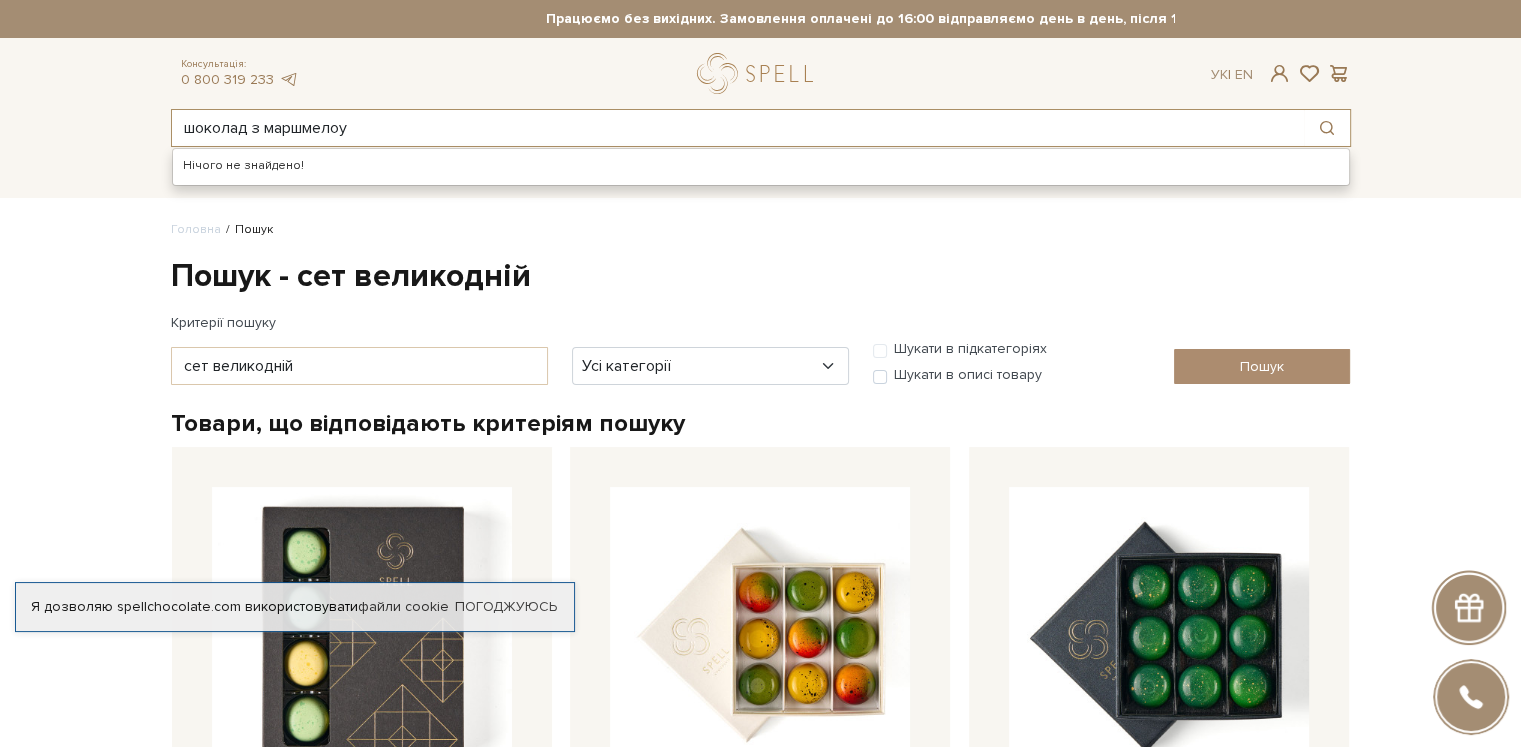 type on "шоколад з маршмелоу" 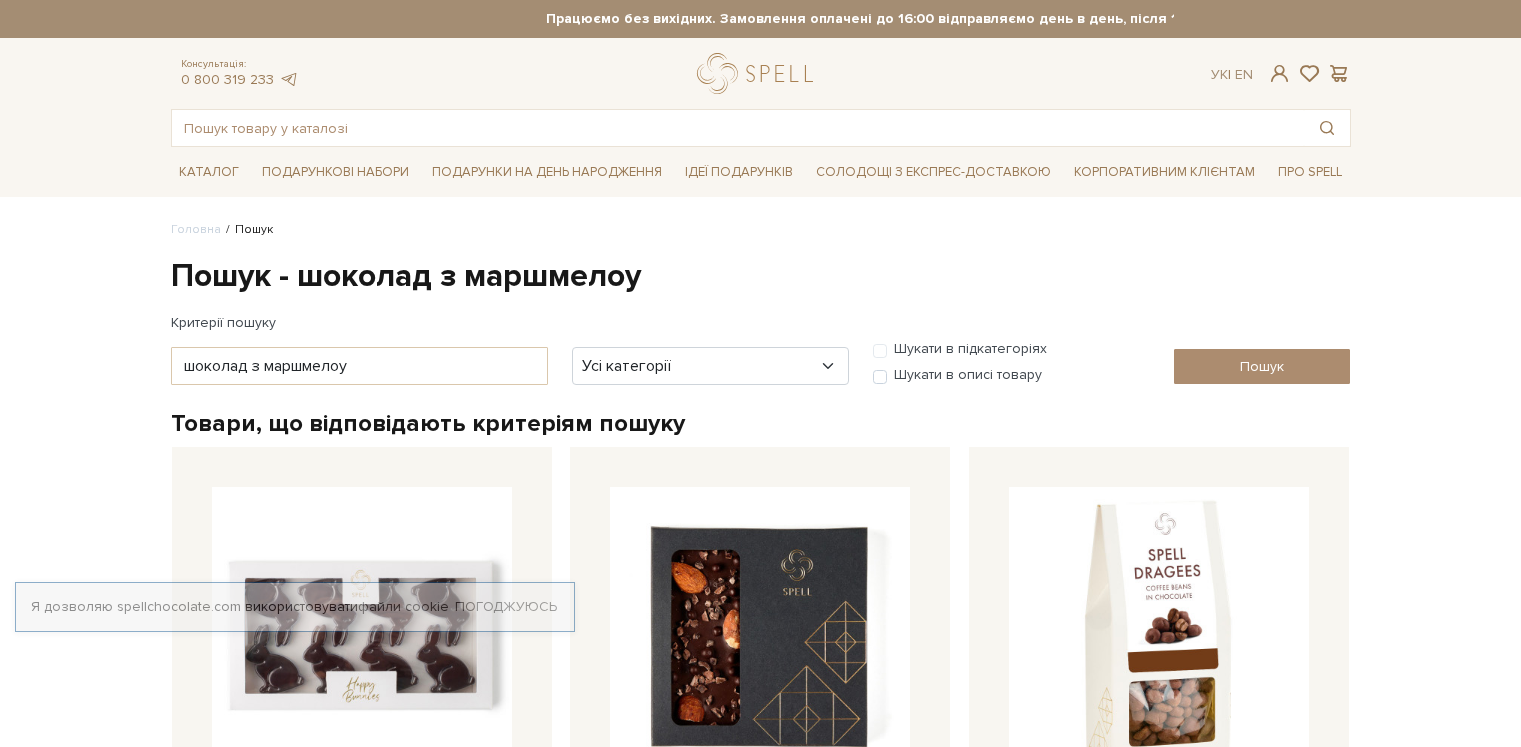 scroll, scrollTop: 0, scrollLeft: 0, axis: both 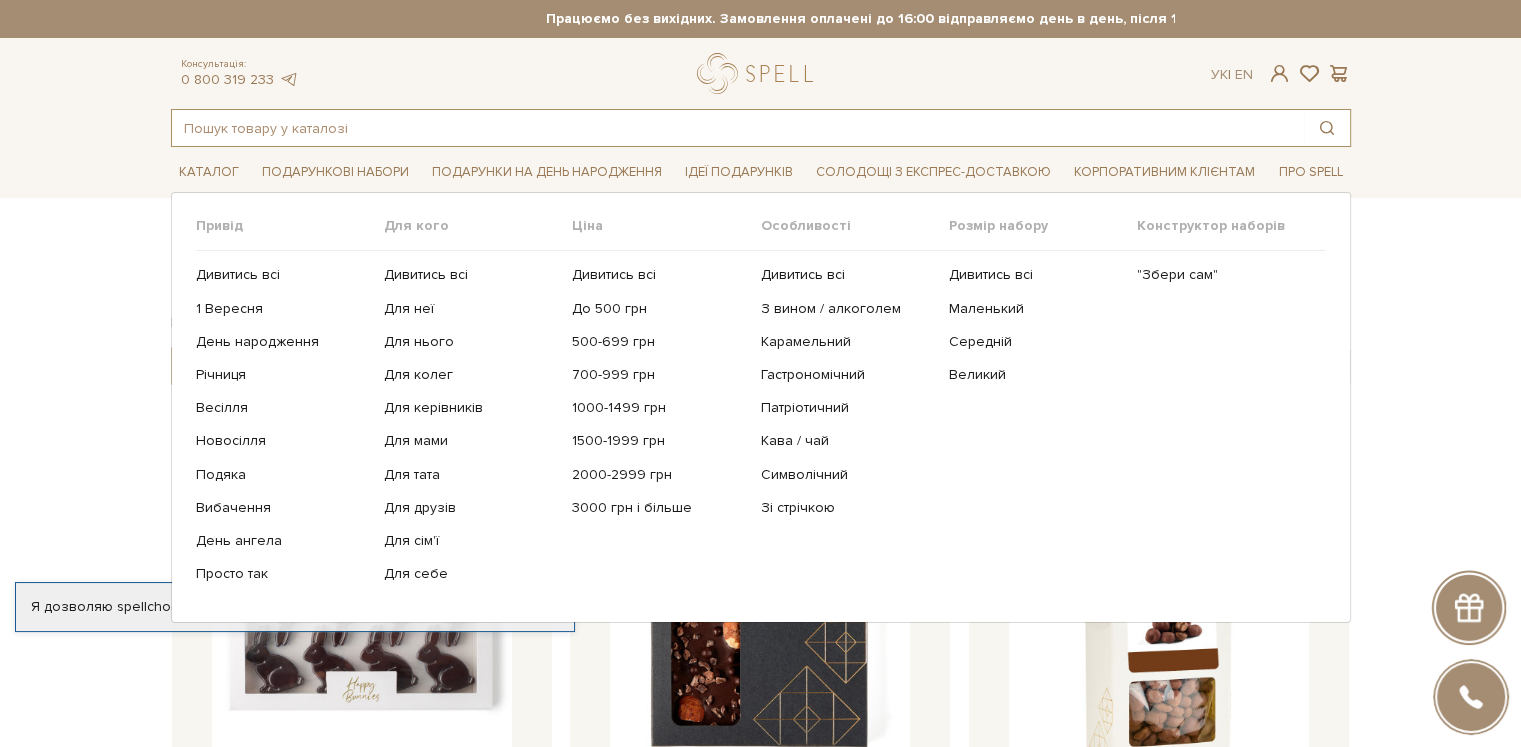 click at bounding box center [738, 128] 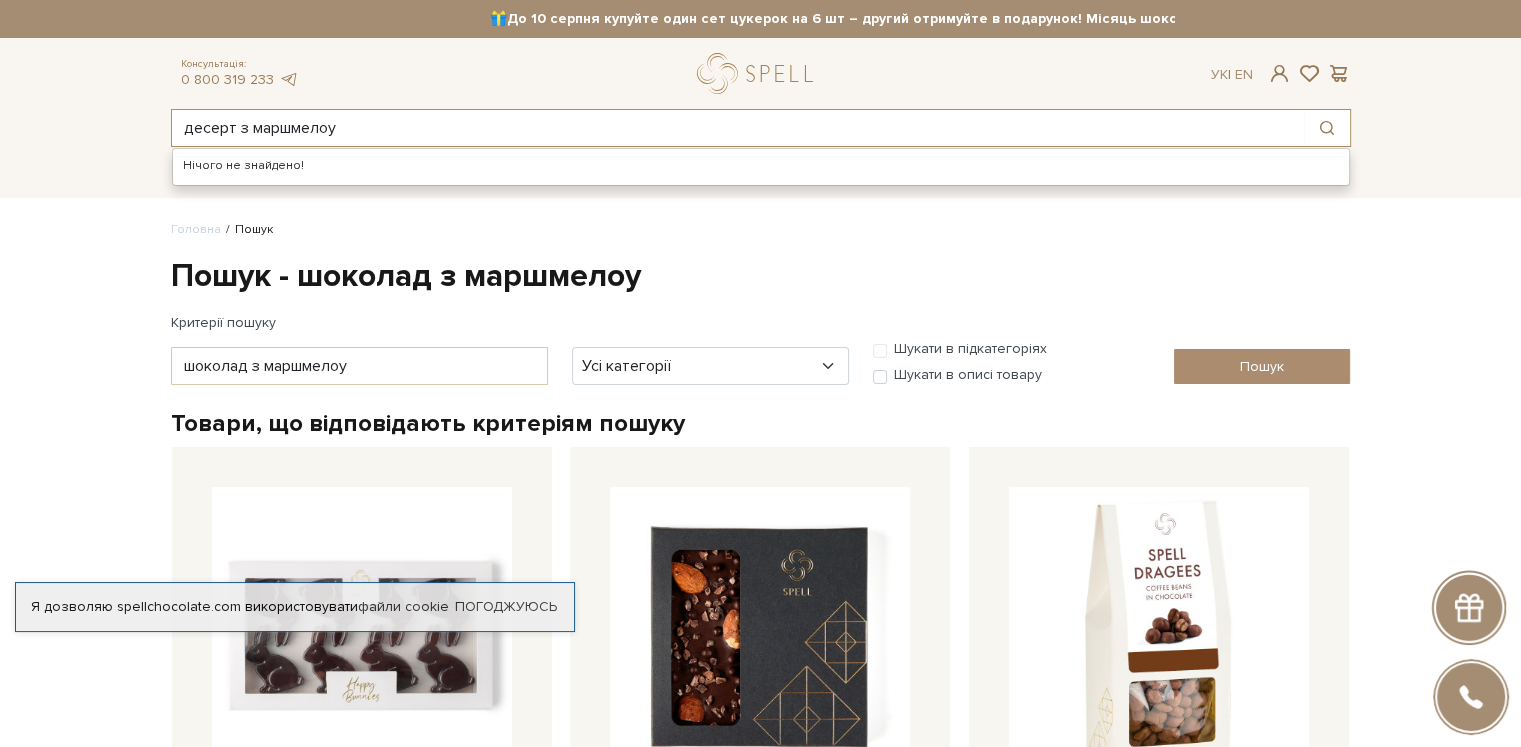 type on "десерт з маршмелоу" 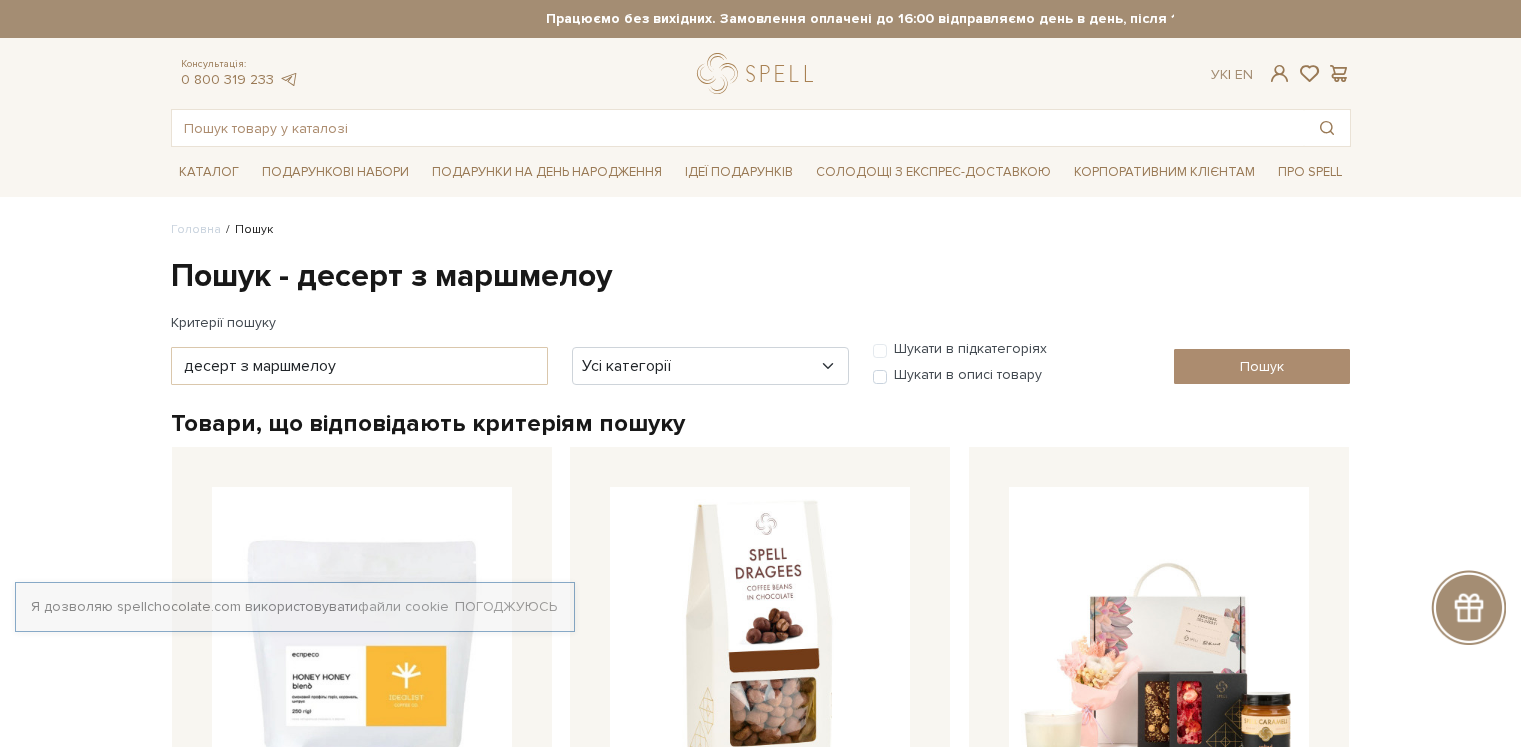 scroll, scrollTop: 0, scrollLeft: 0, axis: both 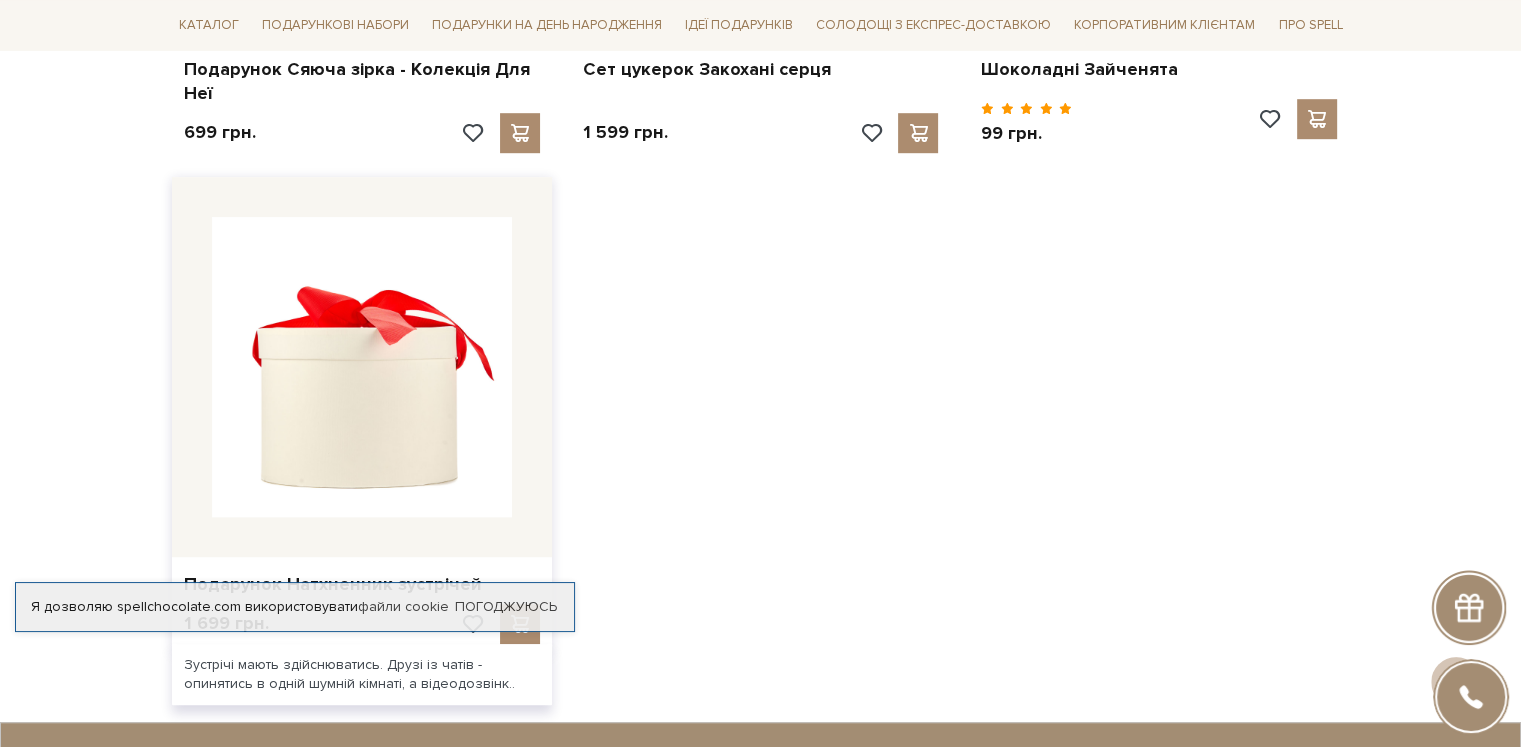 click at bounding box center (362, 367) 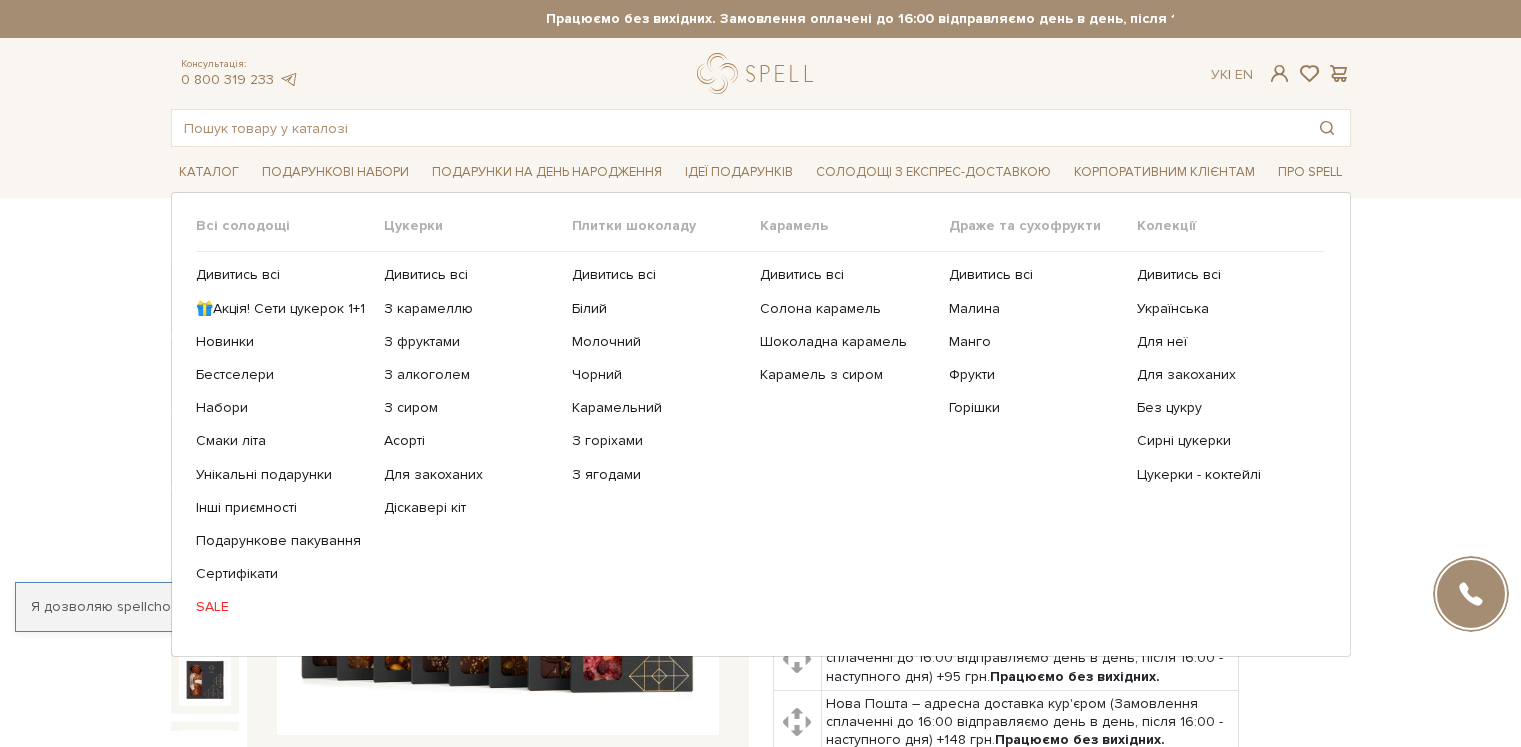 scroll, scrollTop: 0, scrollLeft: 0, axis: both 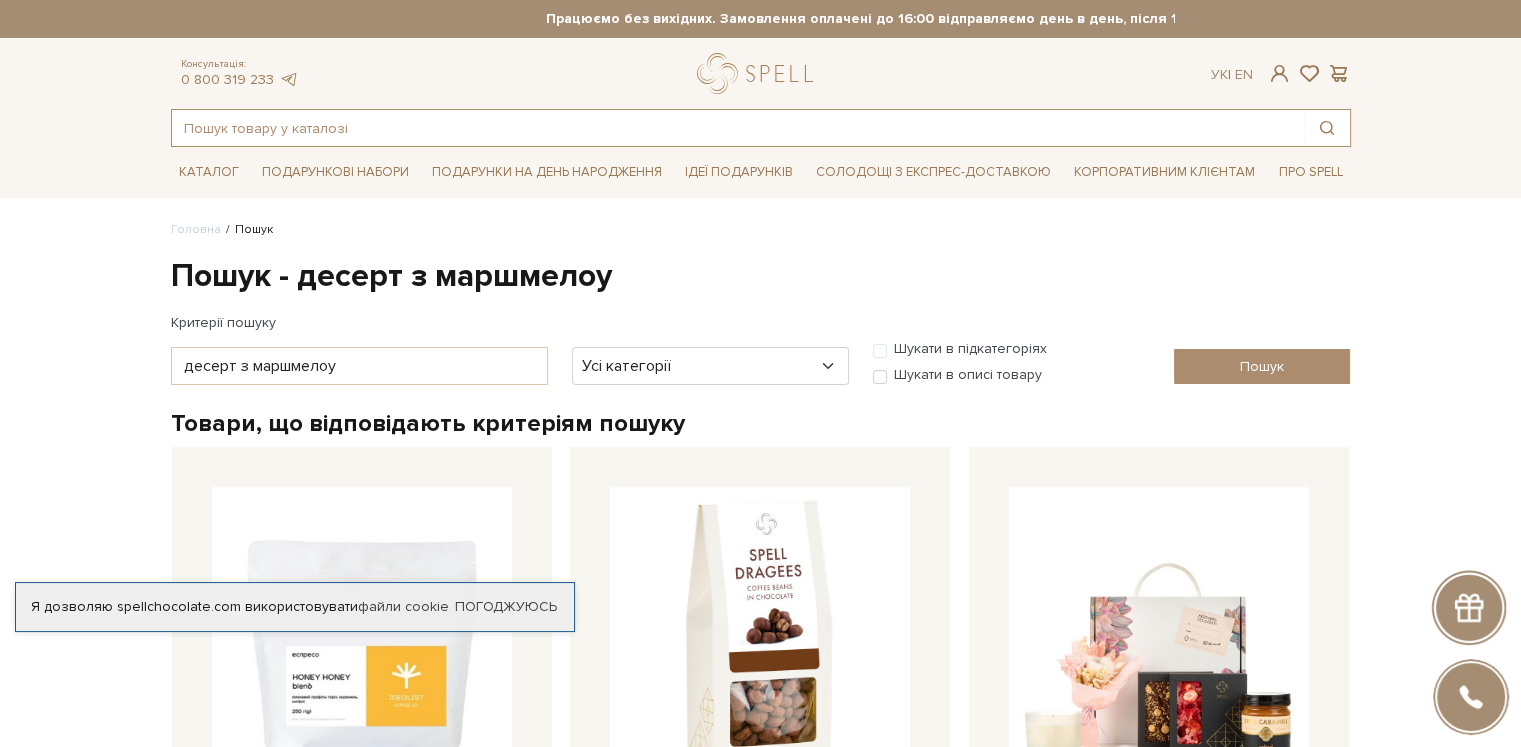 click at bounding box center (738, 128) 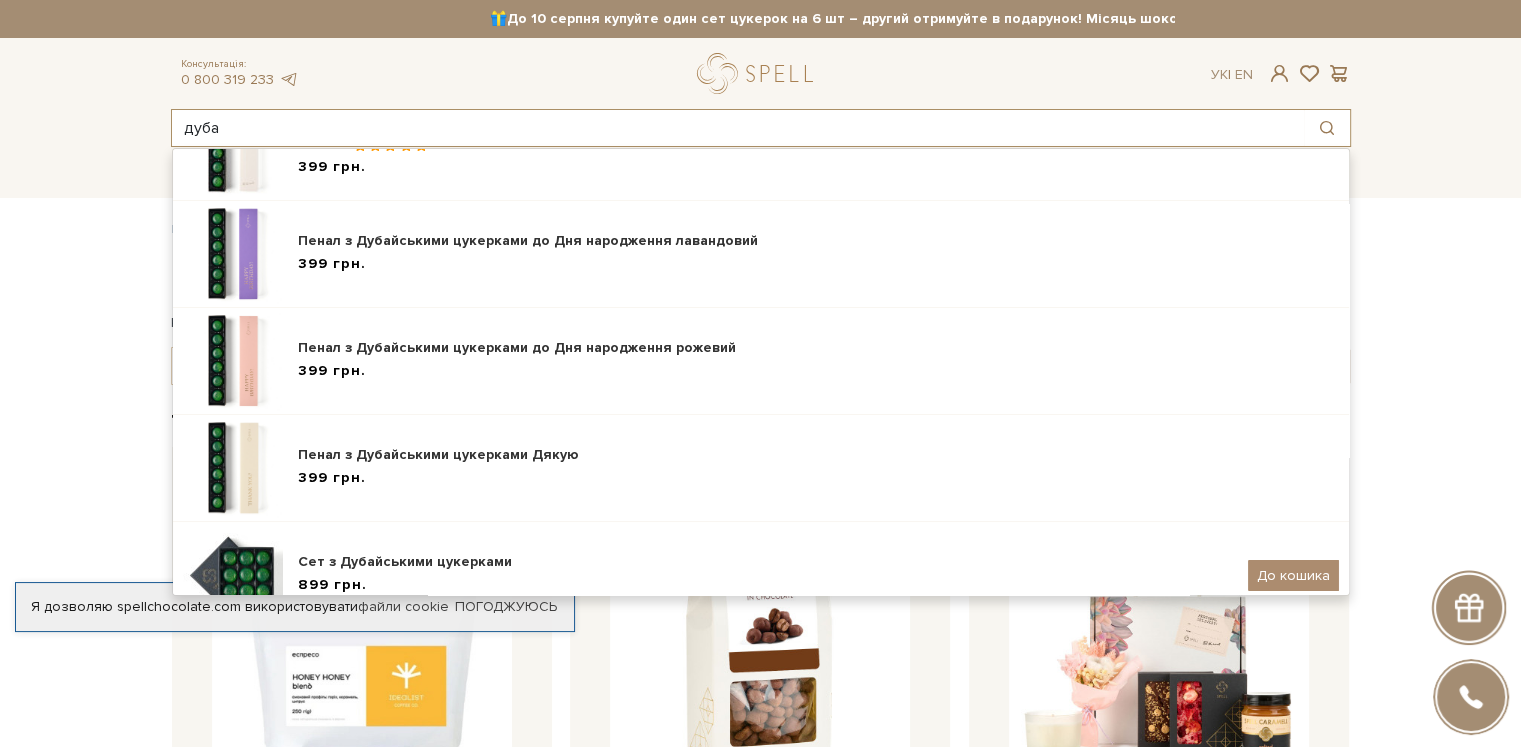 scroll, scrollTop: 236, scrollLeft: 0, axis: vertical 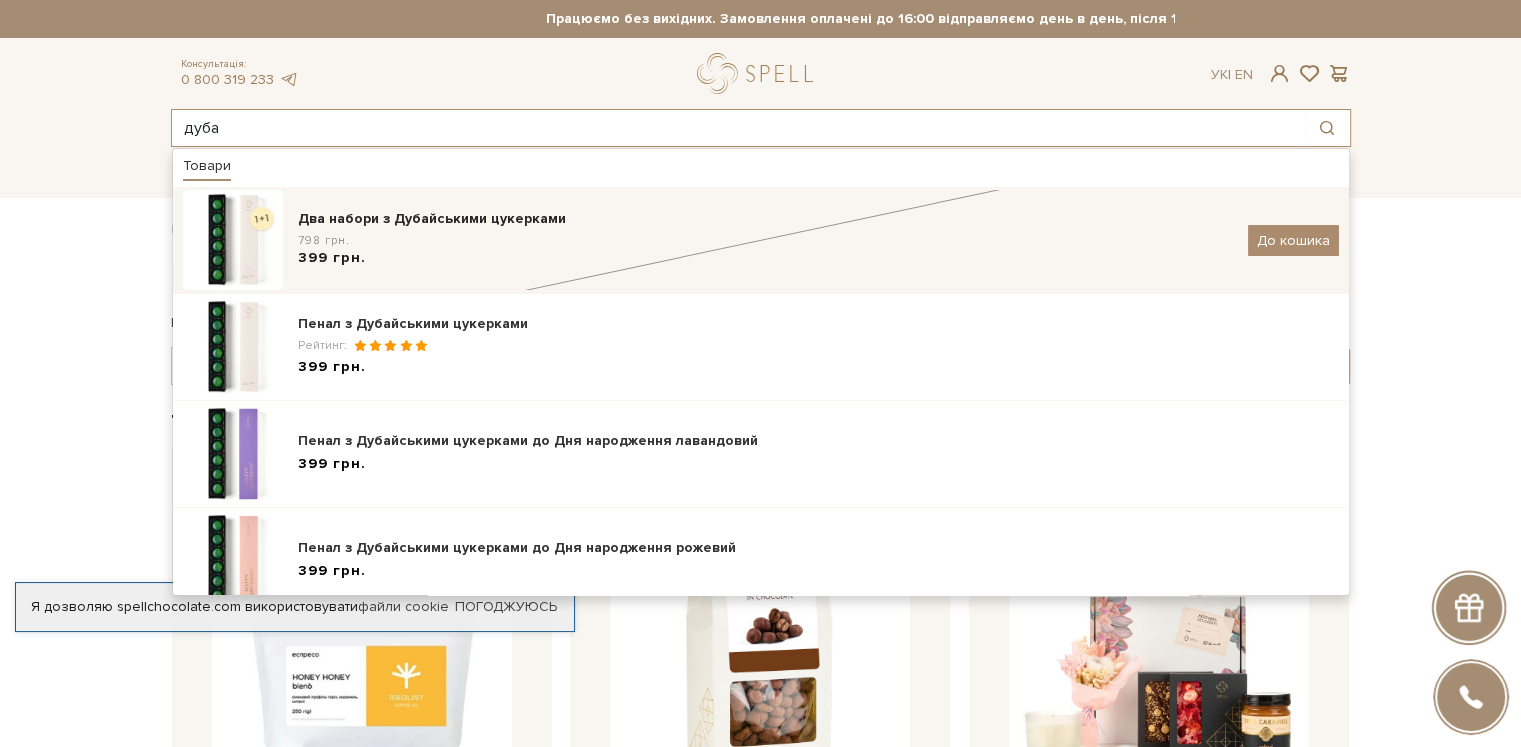 type on "дуба" 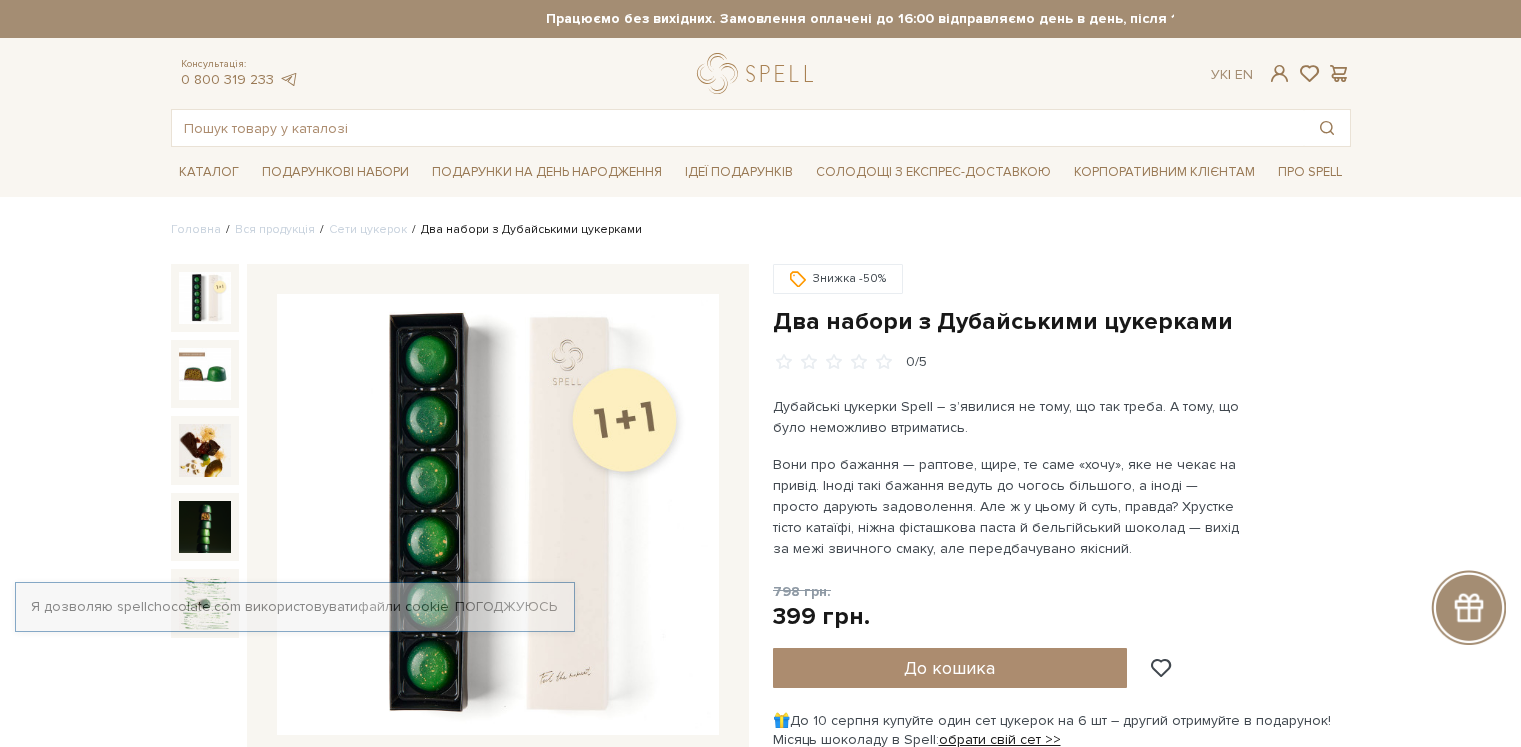 scroll, scrollTop: 0, scrollLeft: 0, axis: both 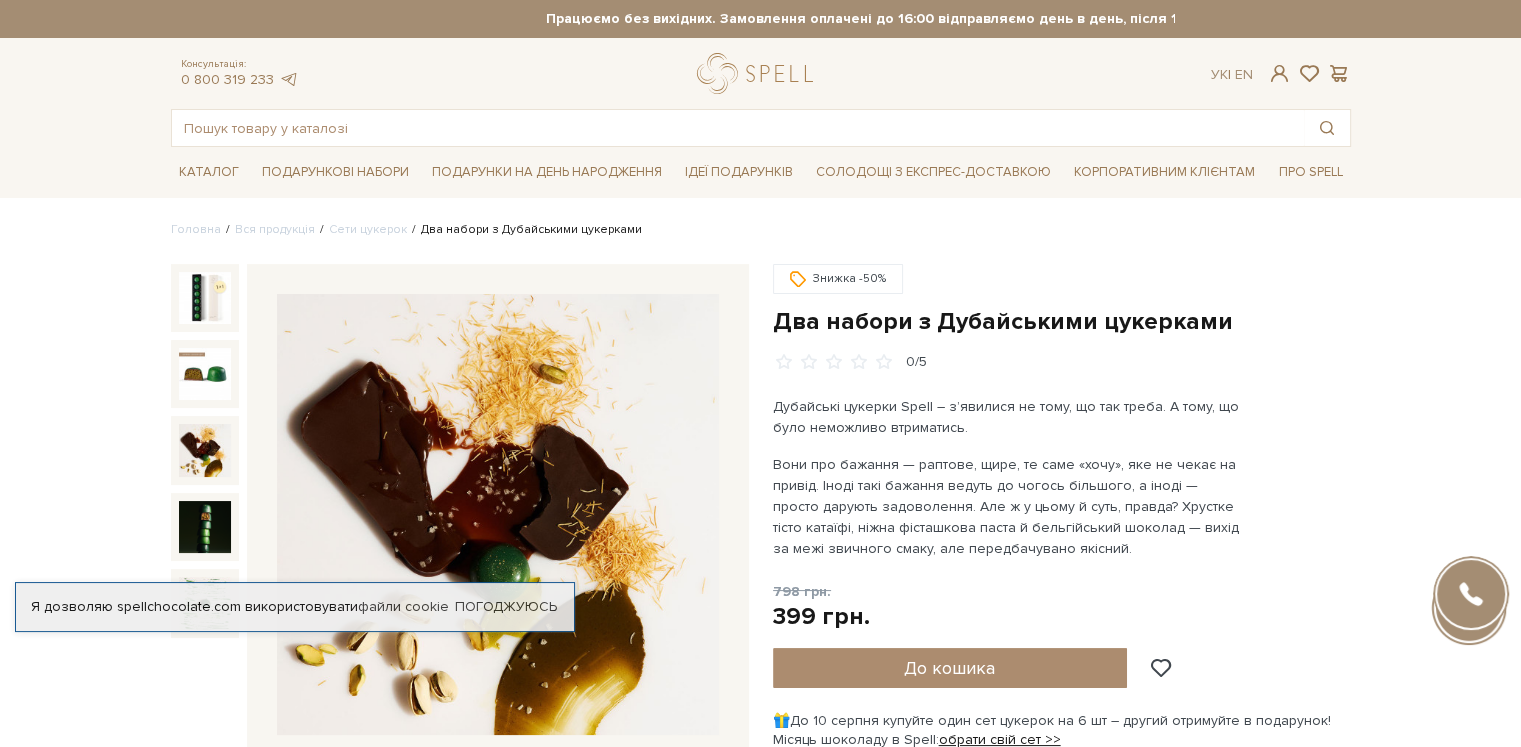 click at bounding box center [205, 450] 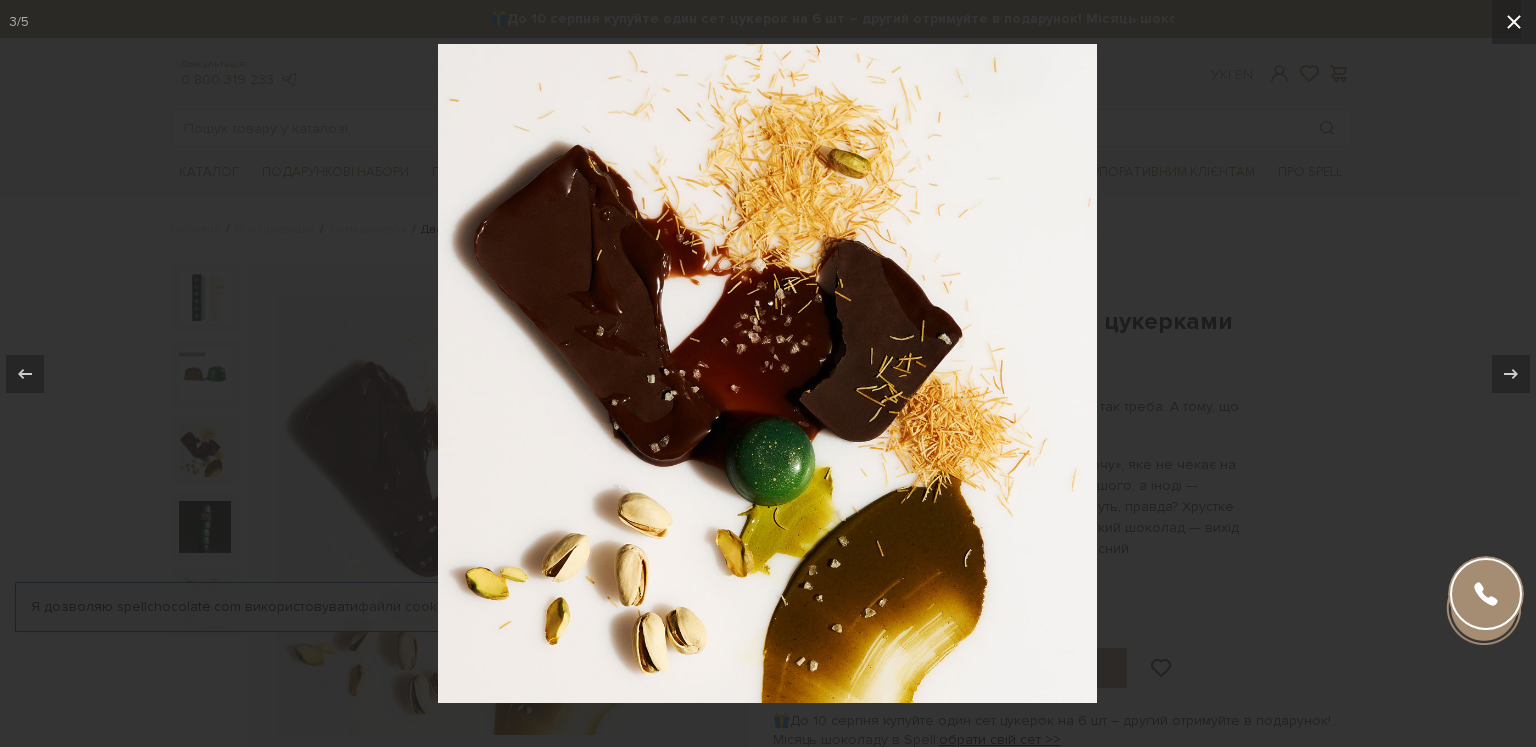 click 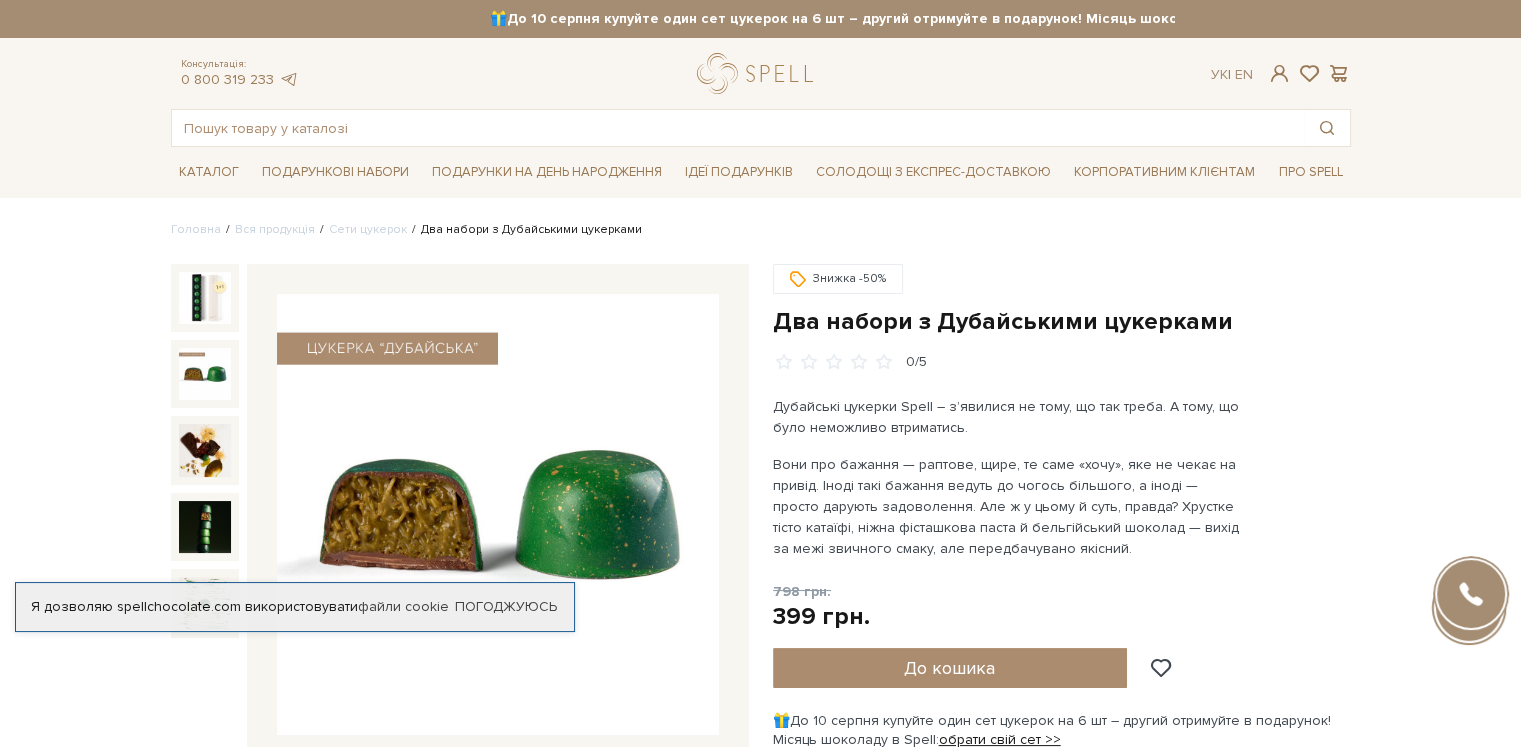 click at bounding box center [205, 374] 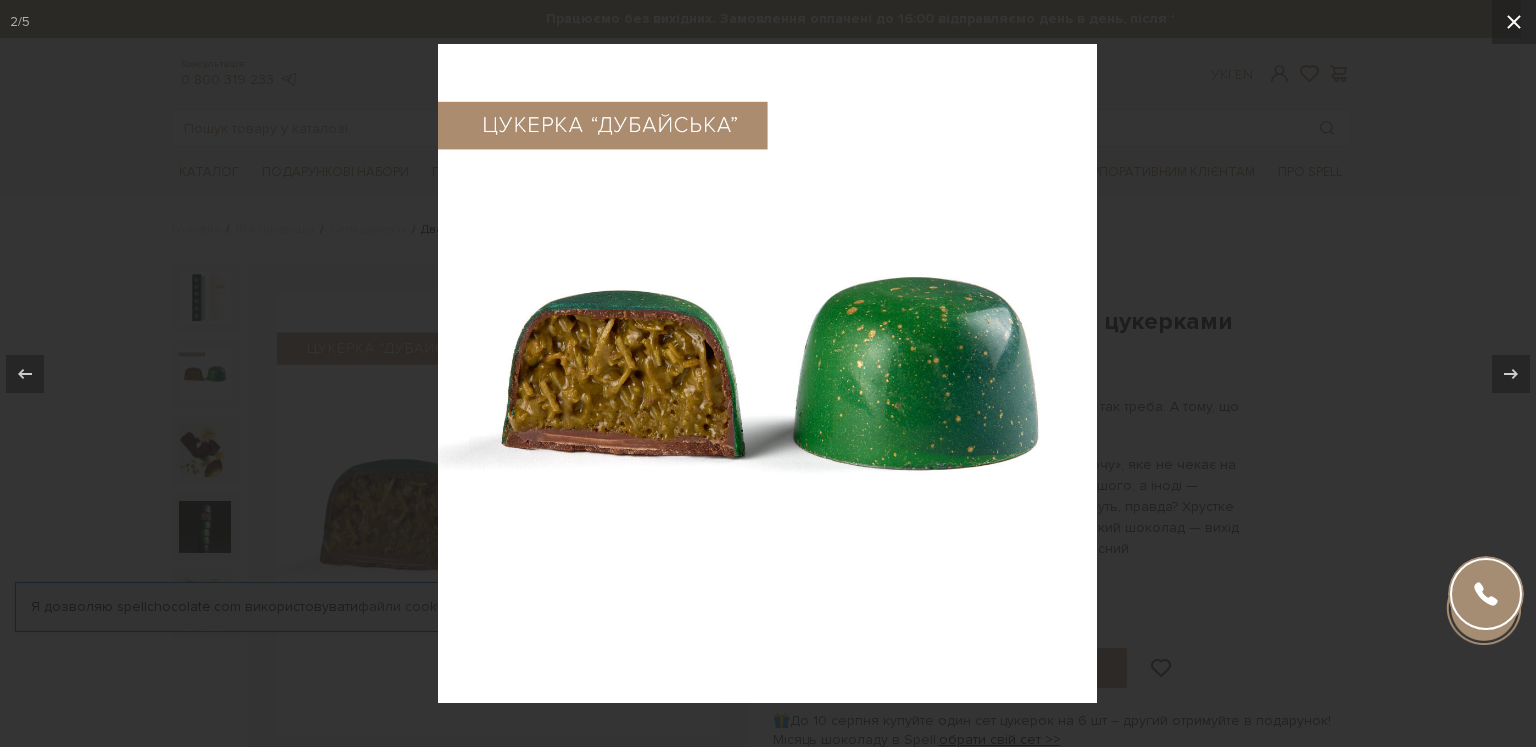 click 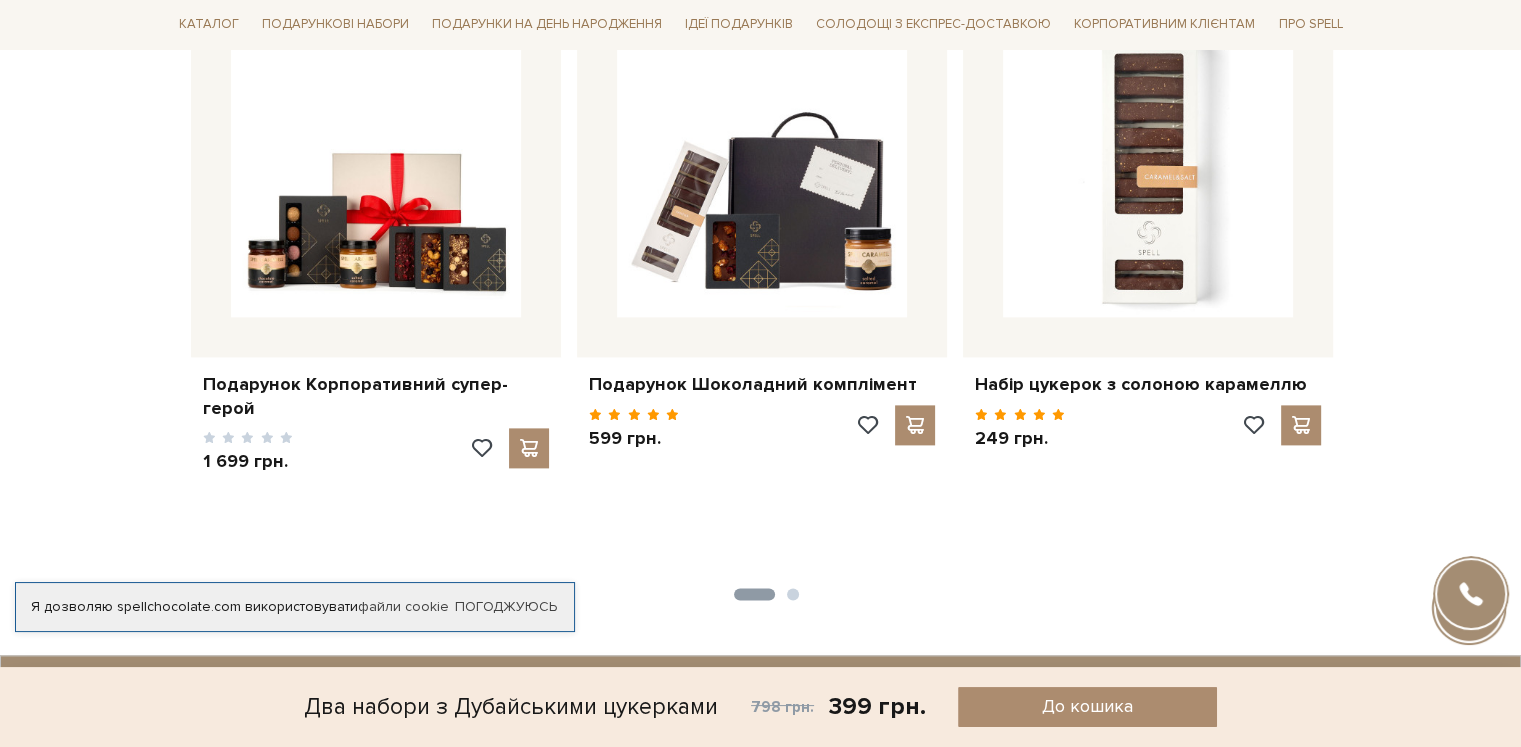 scroll, scrollTop: 2700, scrollLeft: 0, axis: vertical 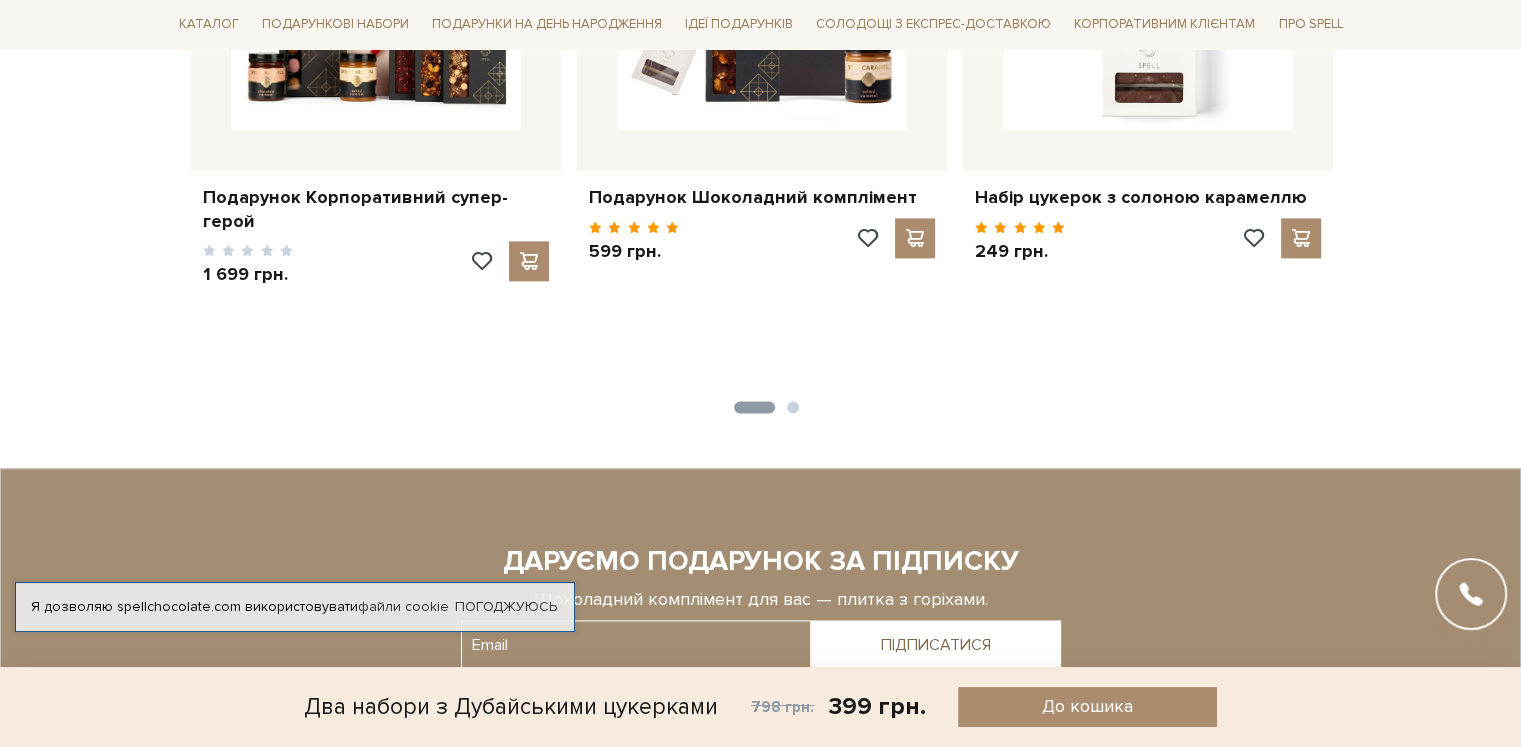 click on "2" at bounding box center (793, 407) 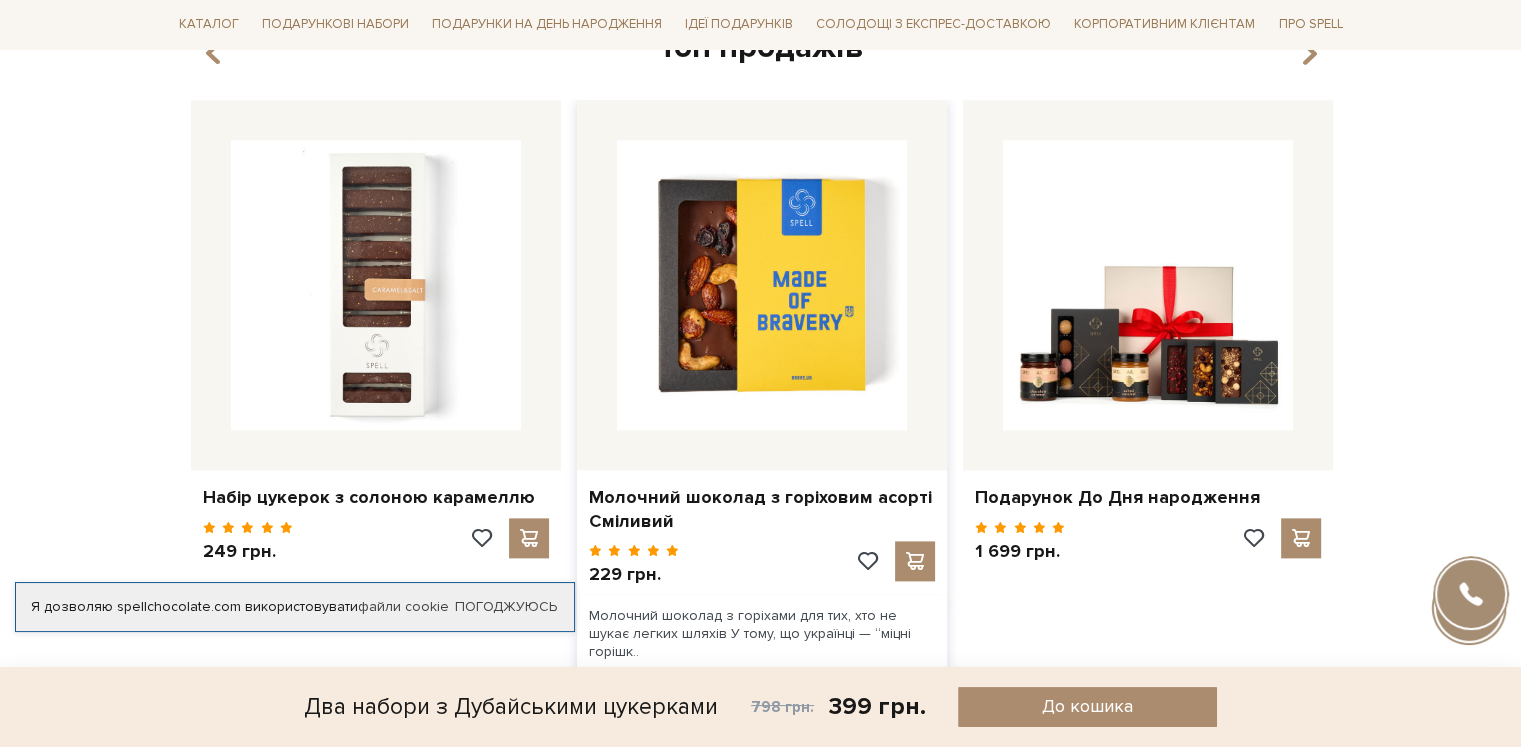 scroll, scrollTop: 2400, scrollLeft: 0, axis: vertical 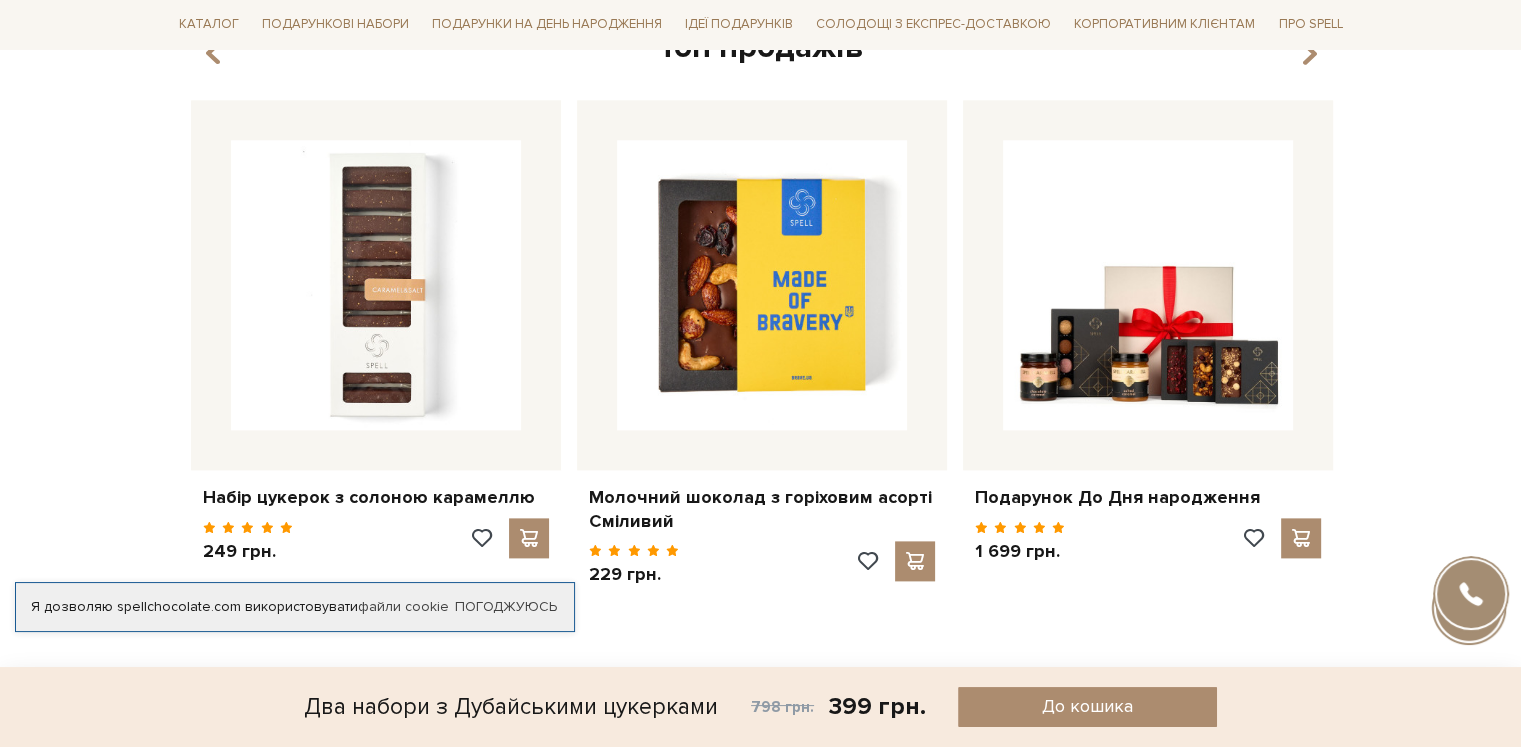 drag, startPoint x: 1512, startPoint y: 405, endPoint x: 1502, endPoint y: 59, distance: 346.14447 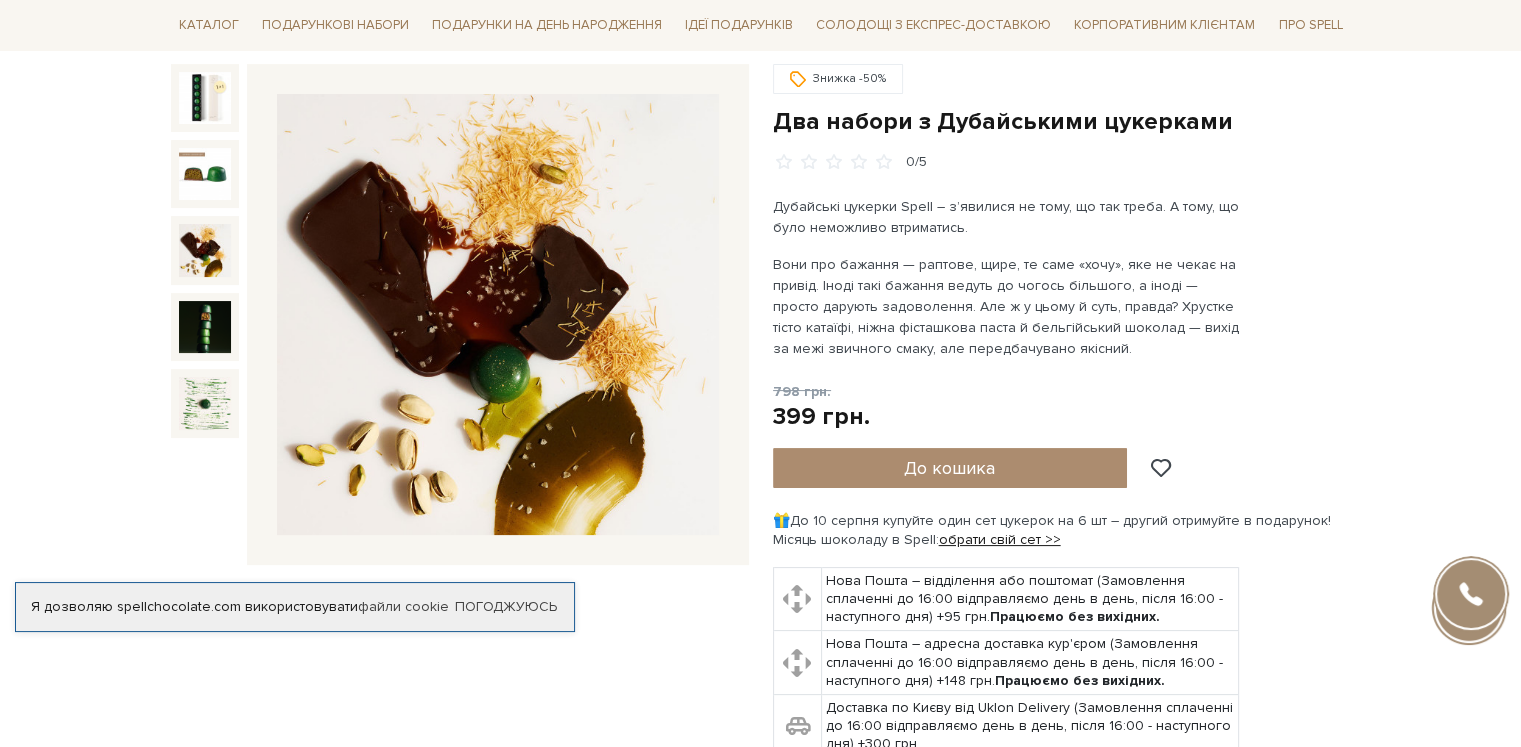scroll, scrollTop: 2400, scrollLeft: 0, axis: vertical 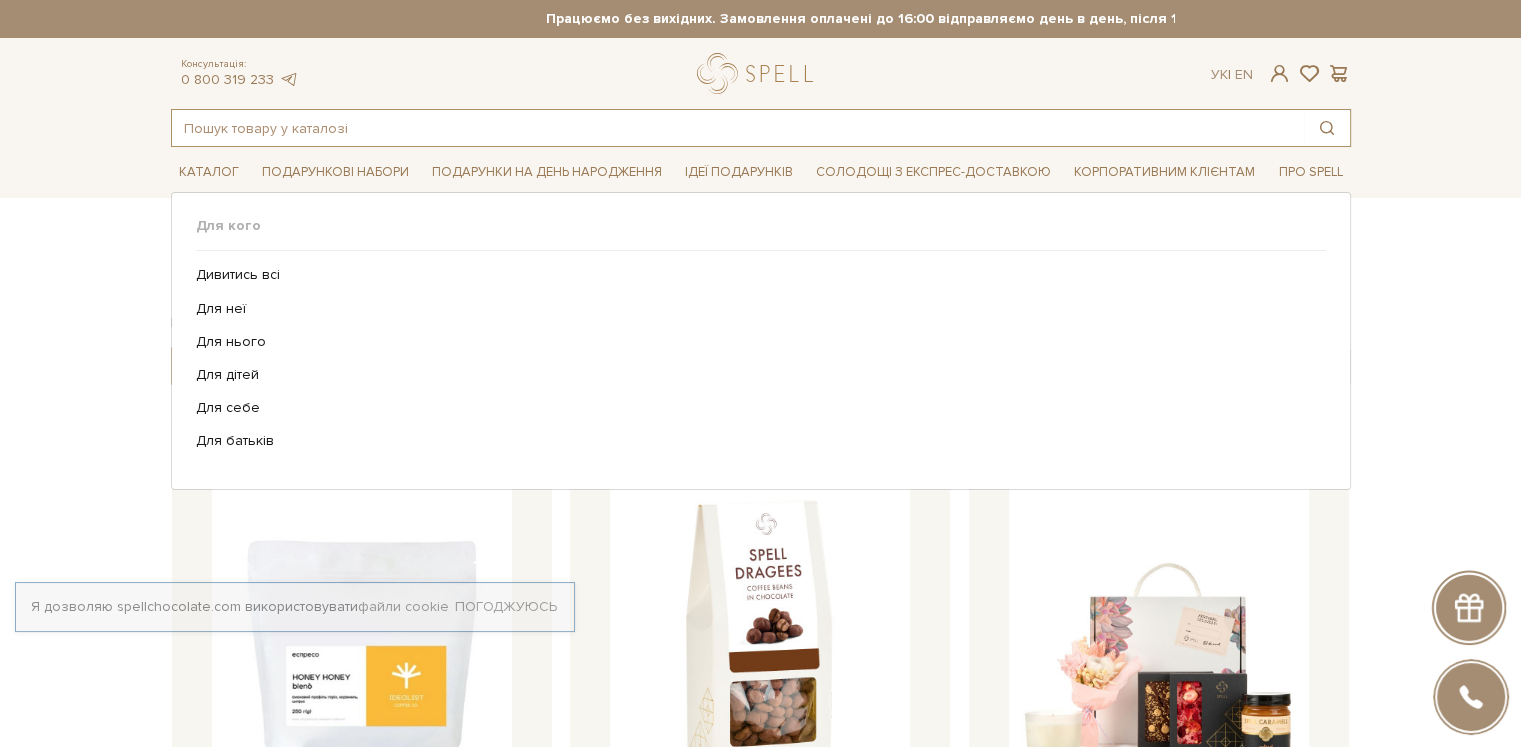 click at bounding box center [738, 128] 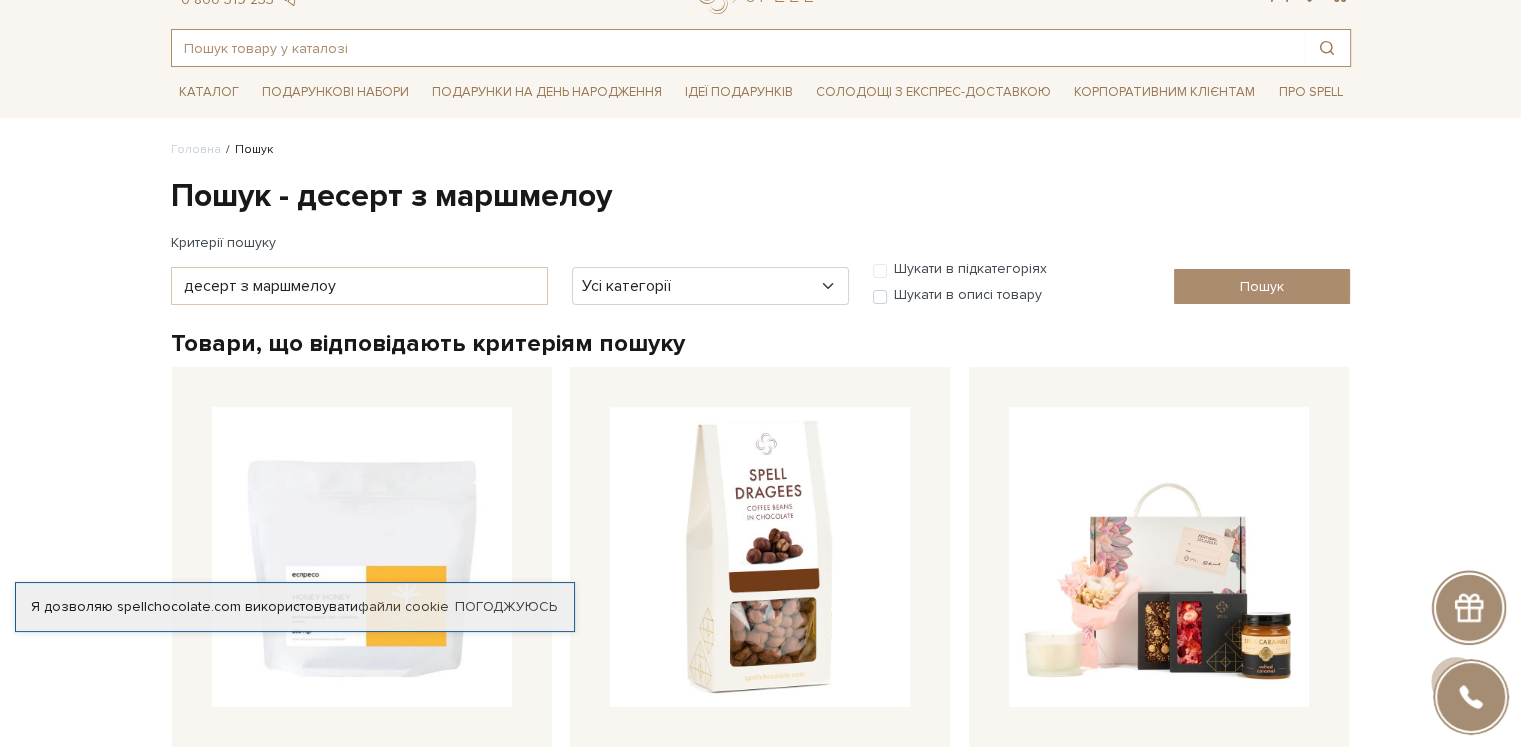 scroll, scrollTop: 0, scrollLeft: 0, axis: both 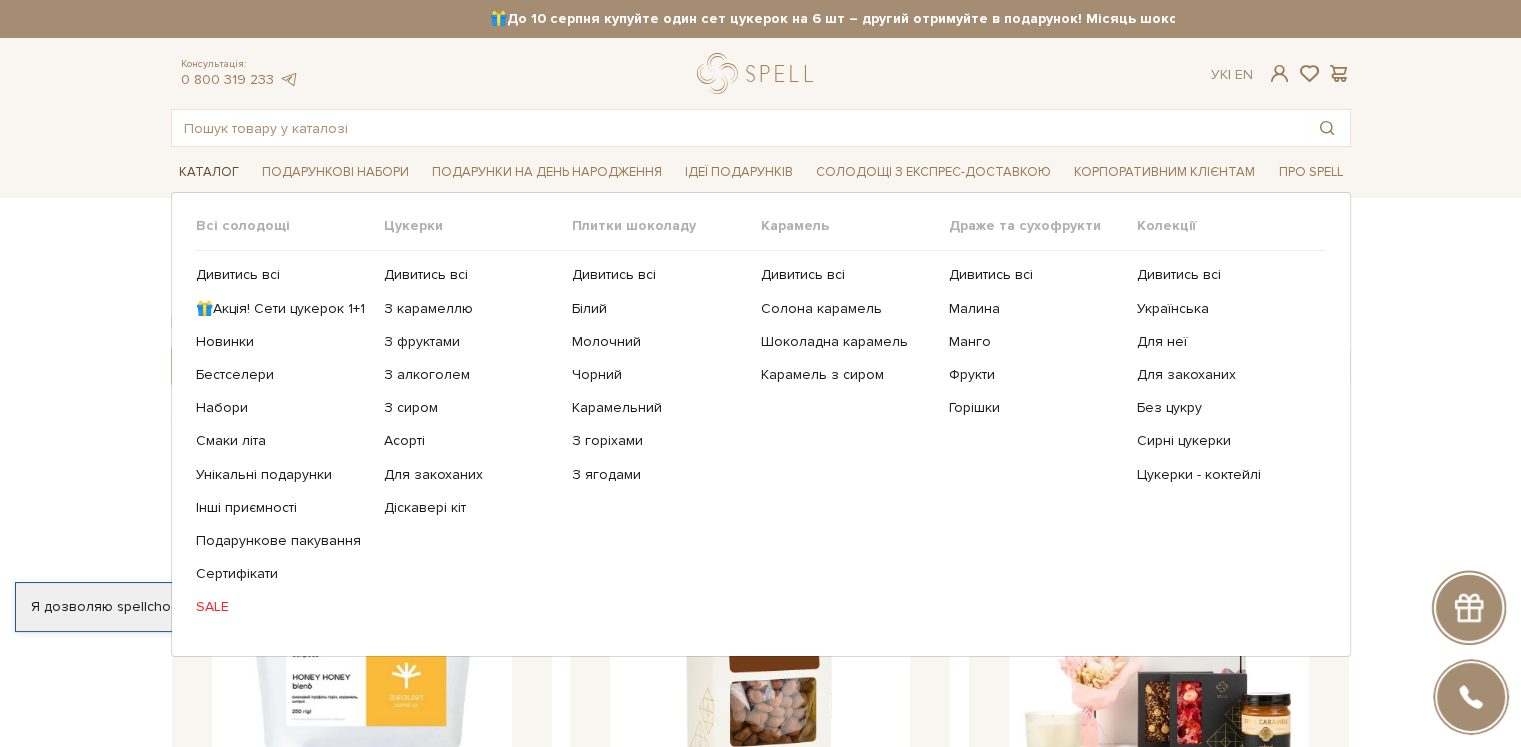 click on "Каталог" at bounding box center [209, 172] 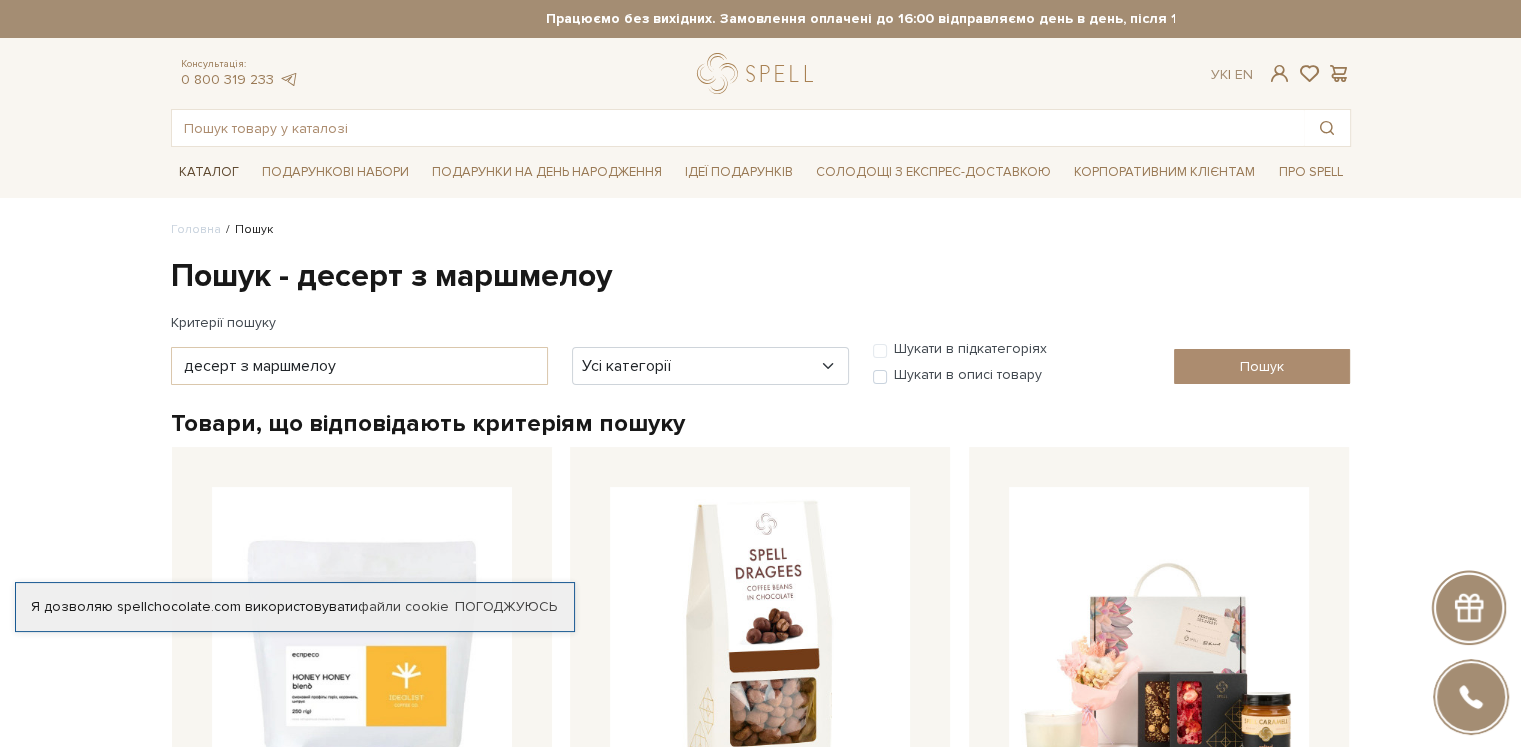 click on "Каталог" at bounding box center [209, 172] 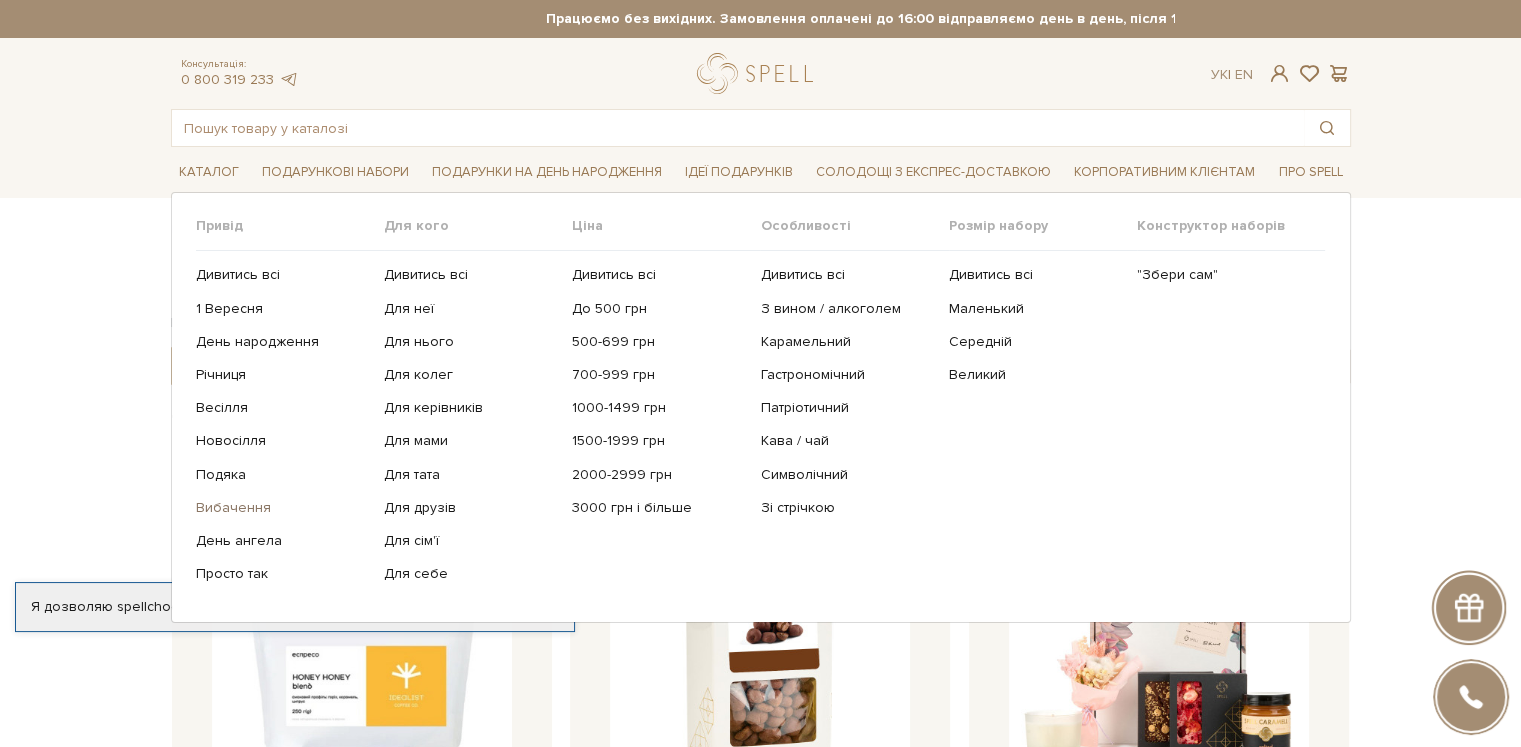 click on "Вибачення" at bounding box center [282, 508] 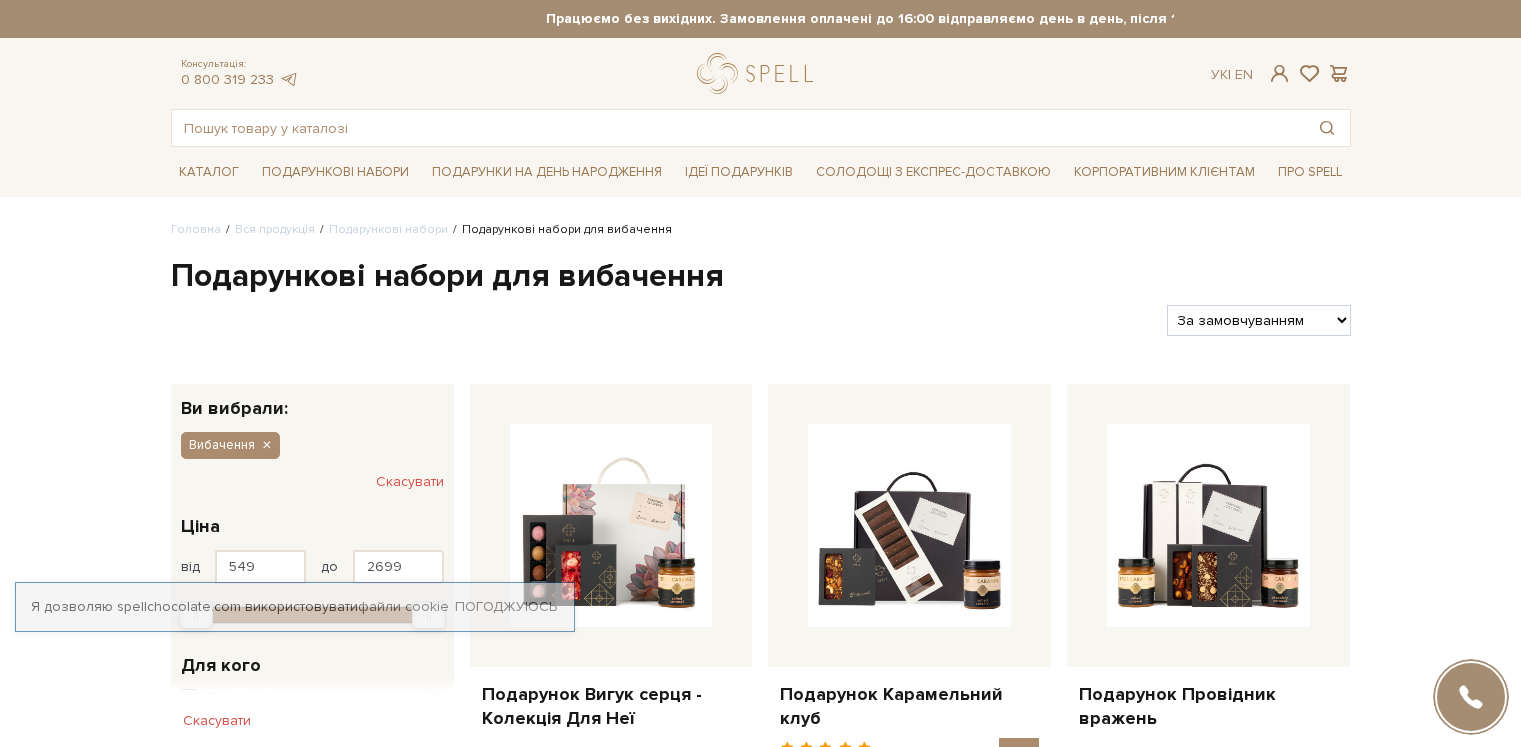 scroll, scrollTop: 0, scrollLeft: 0, axis: both 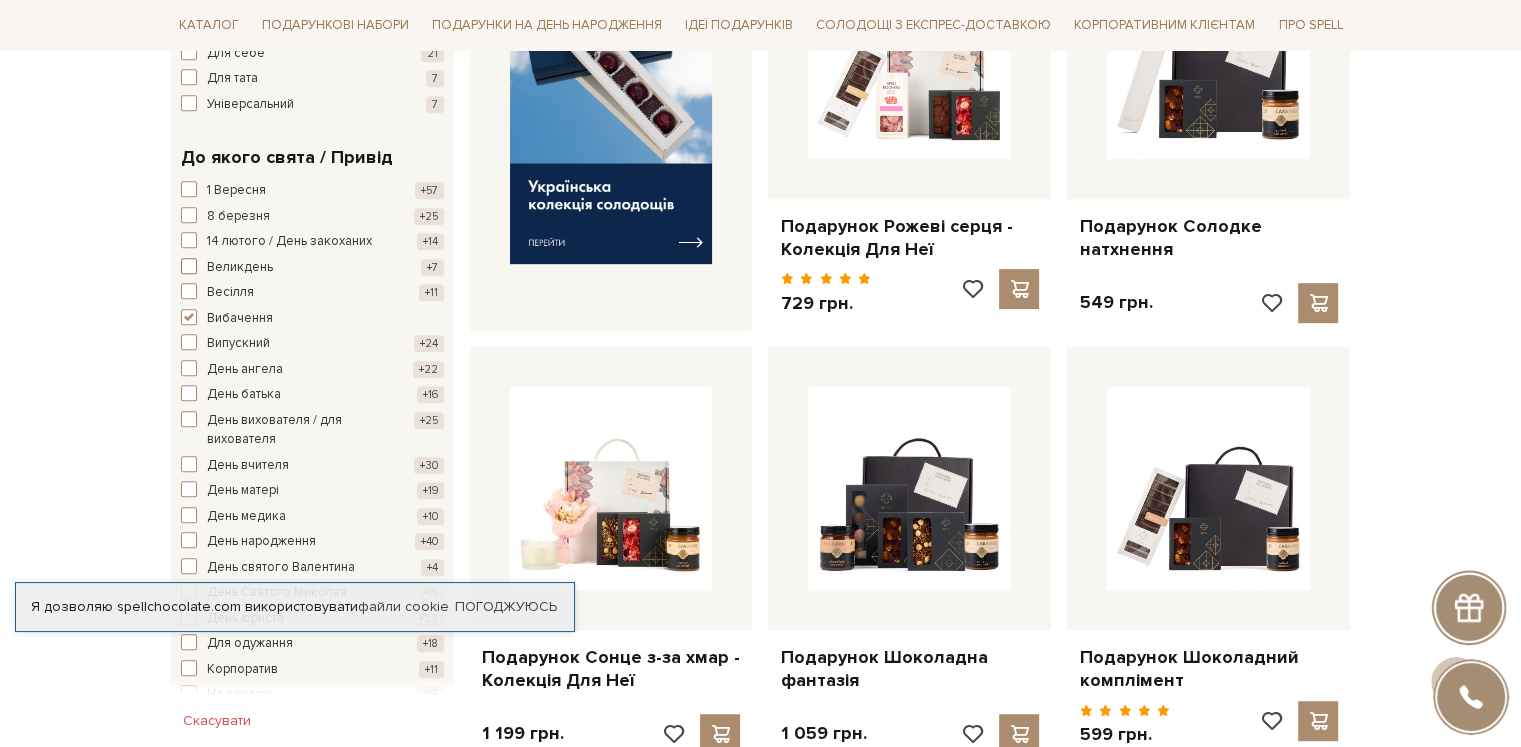 click at bounding box center (189, 266) 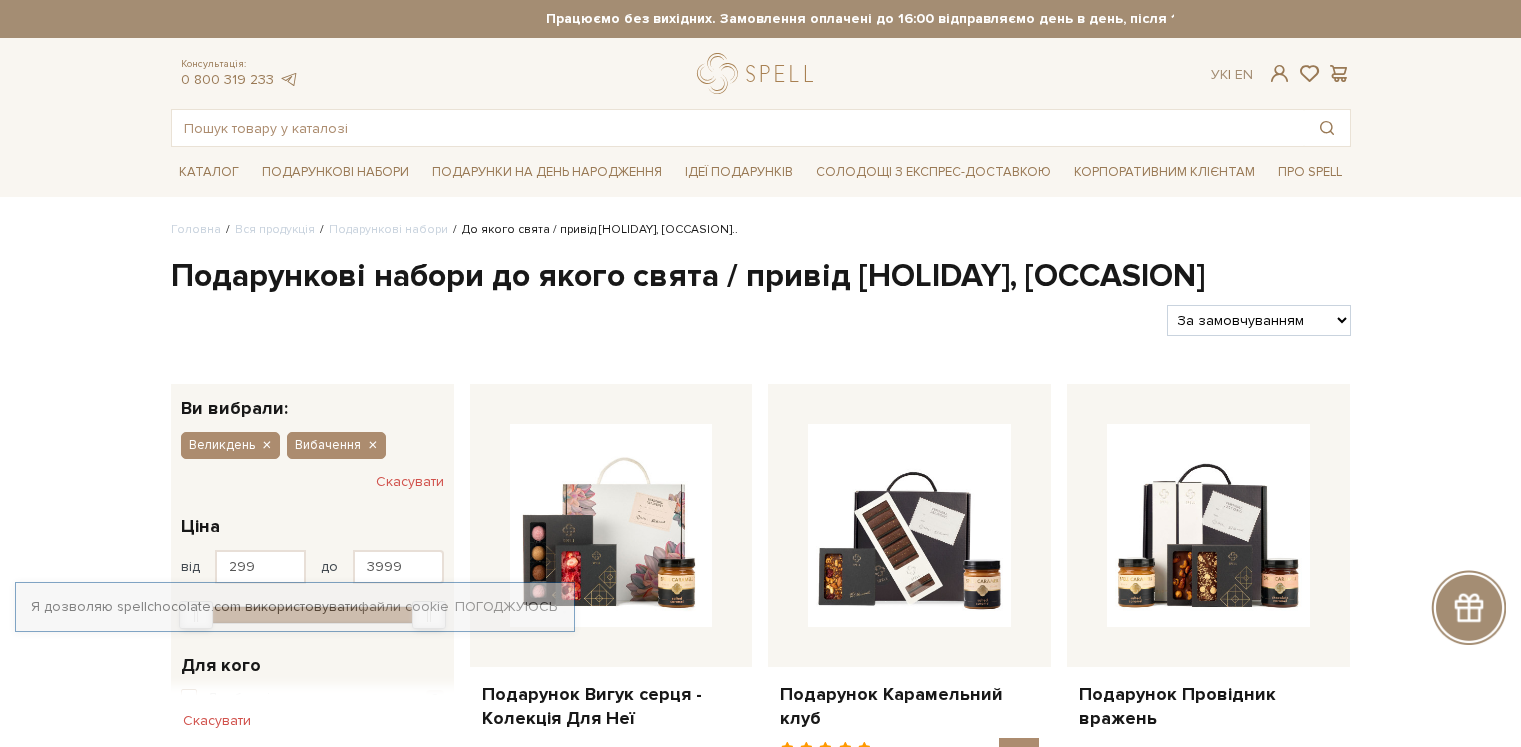 scroll, scrollTop: 0, scrollLeft: 0, axis: both 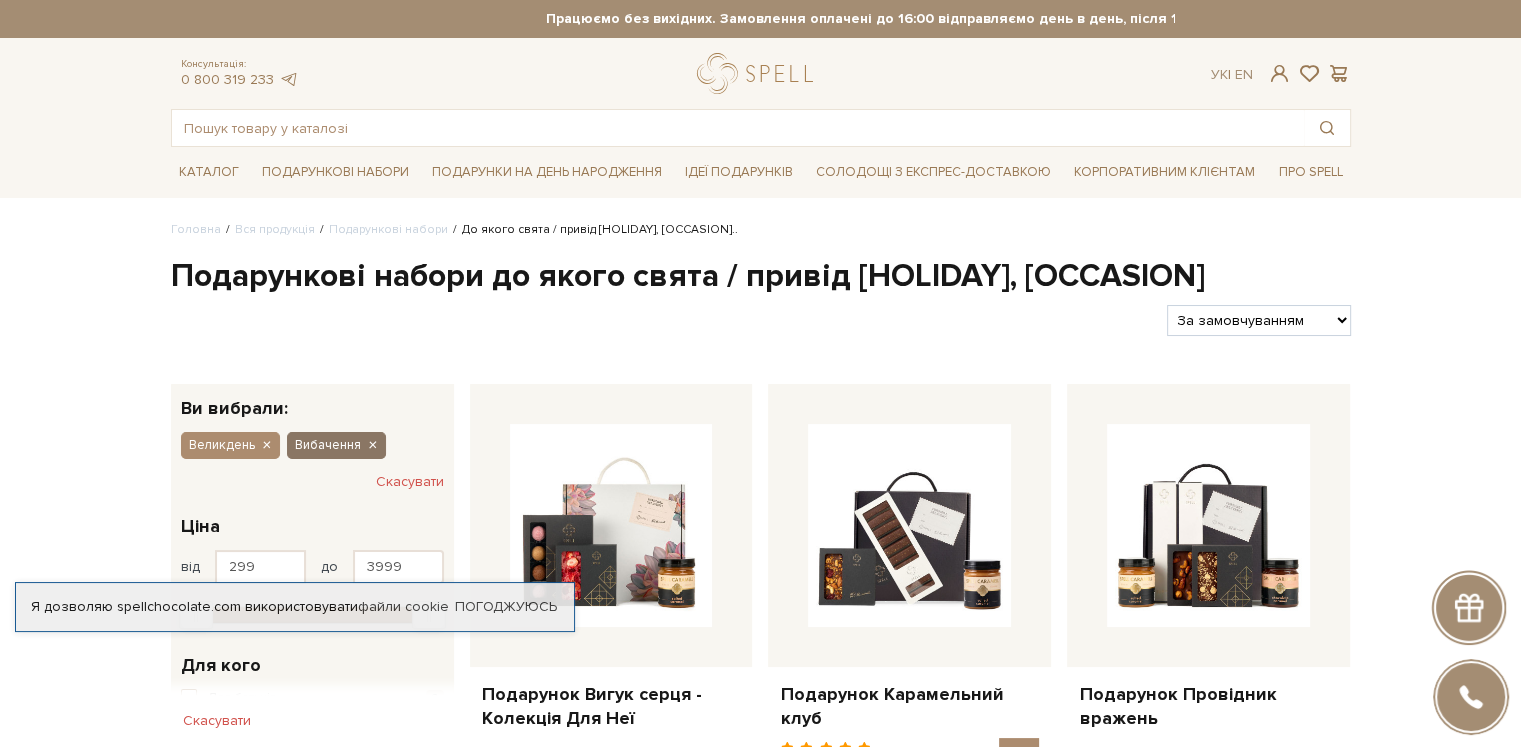 click at bounding box center [372, 446] 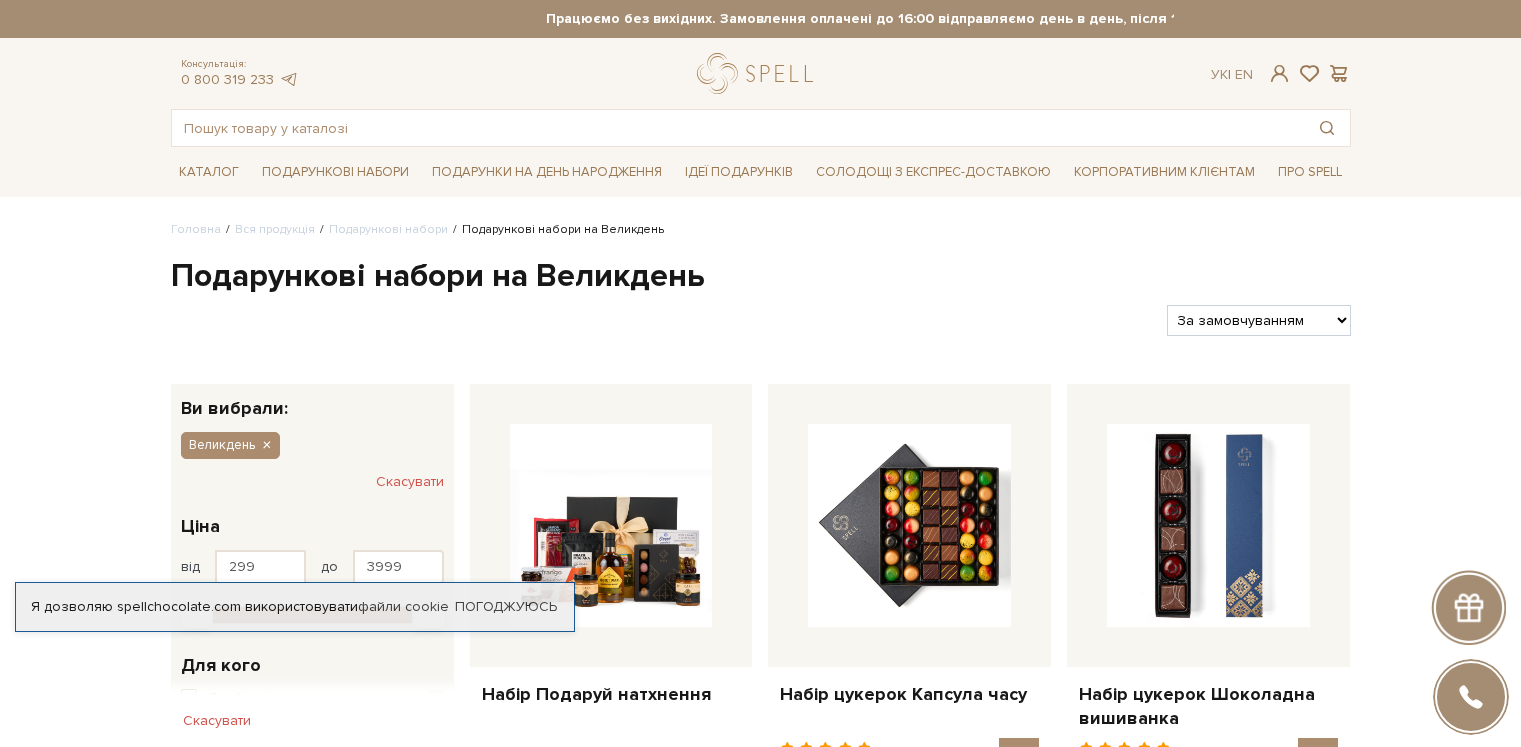 scroll, scrollTop: 0, scrollLeft: 0, axis: both 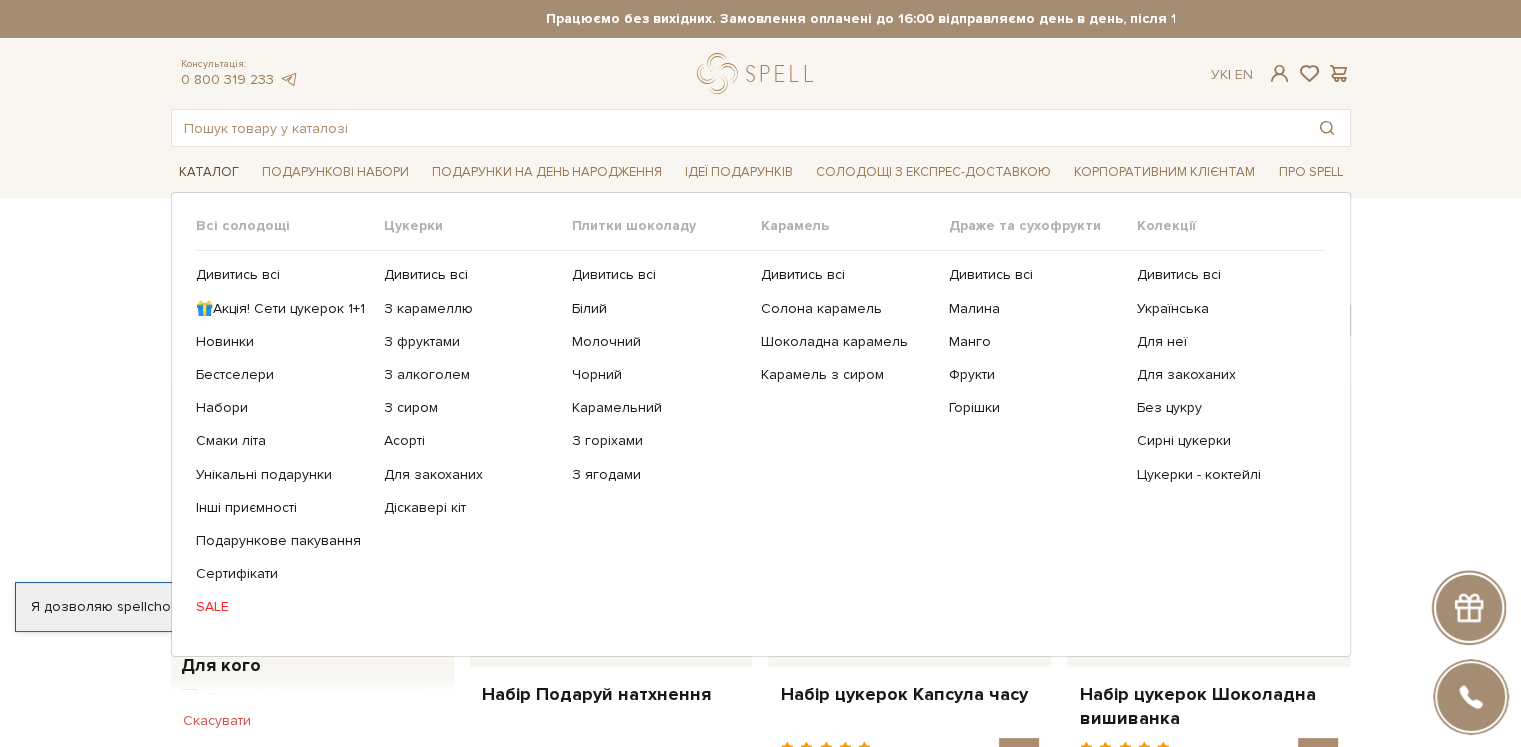 click on "Каталог" at bounding box center (209, 172) 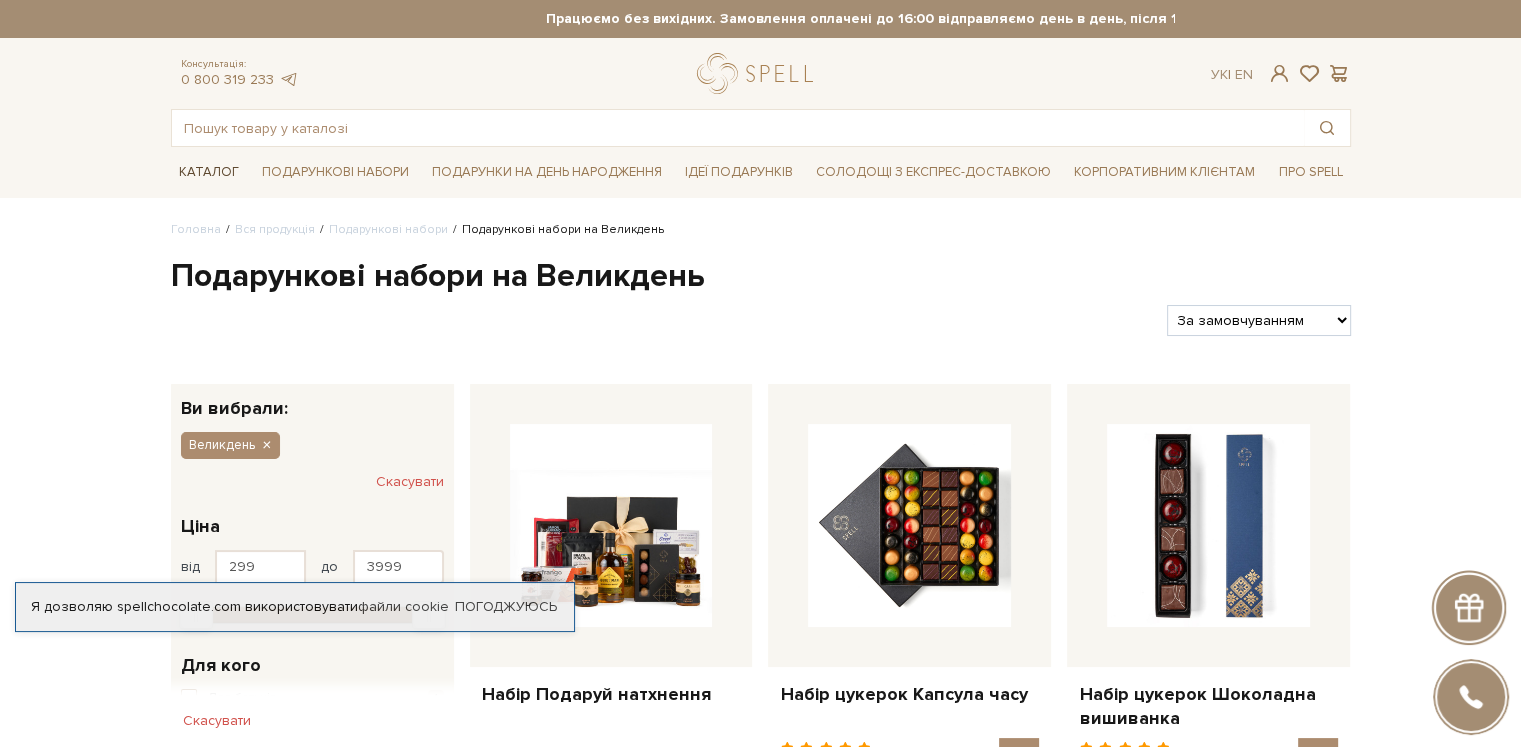 click on "Каталог" at bounding box center (209, 172) 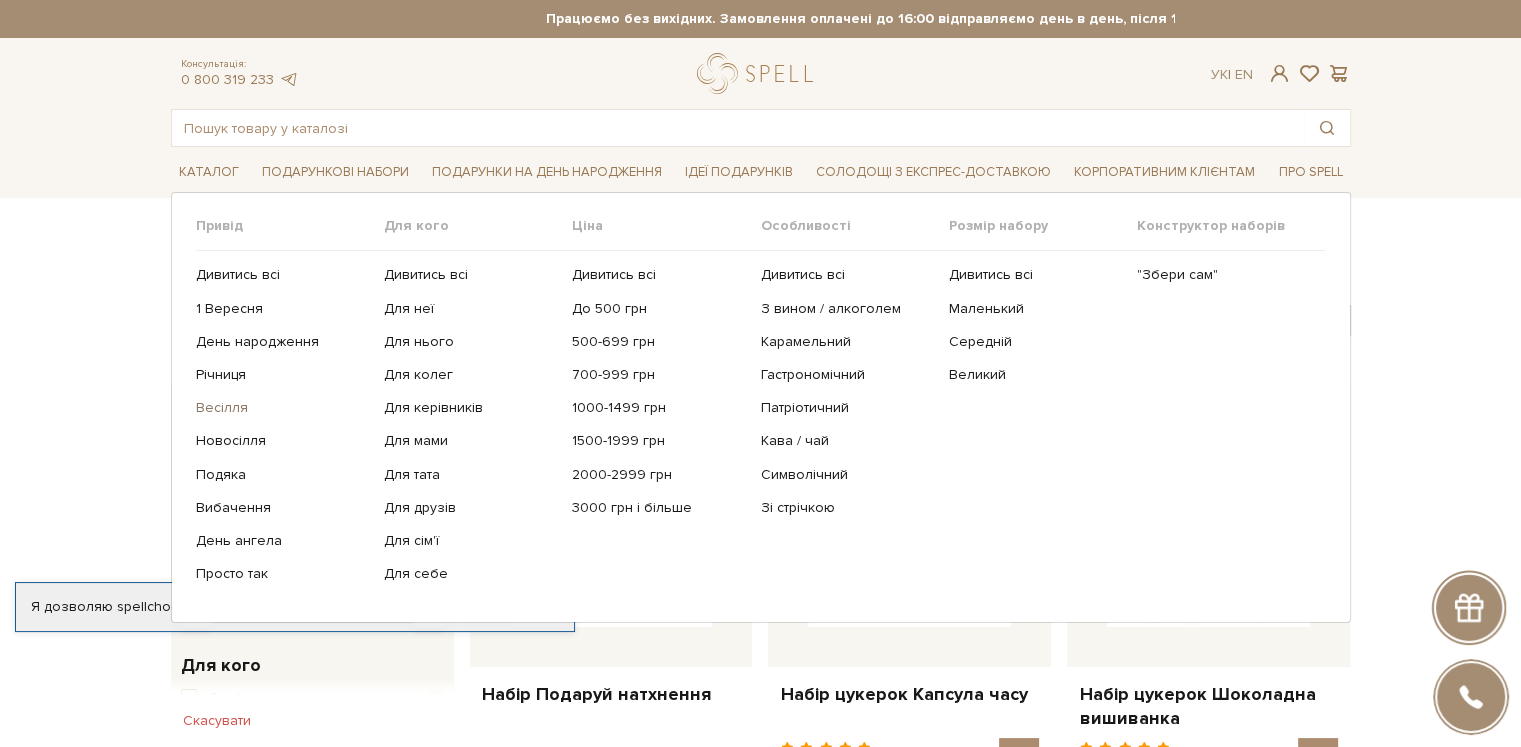 click on "Весілля" at bounding box center [282, 408] 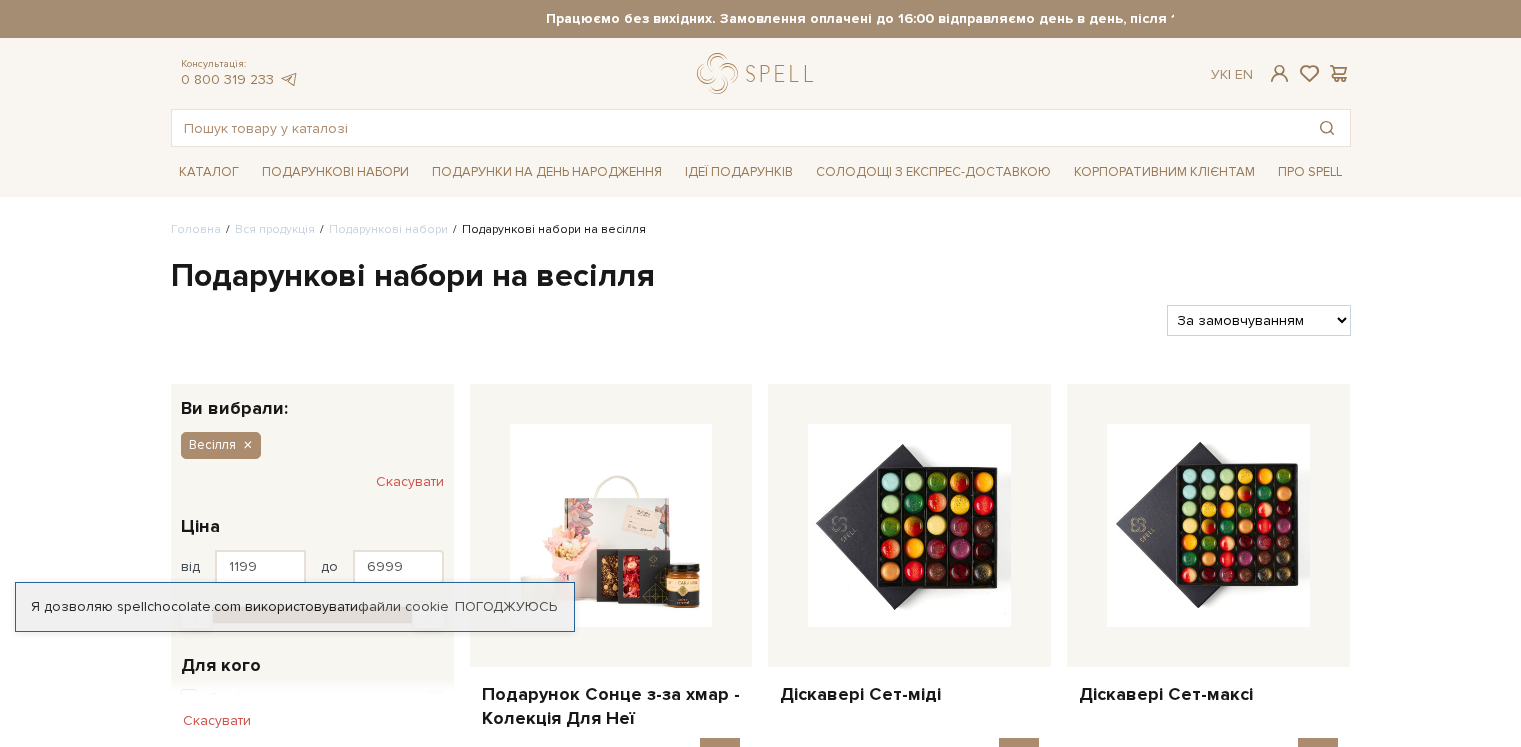 scroll, scrollTop: 0, scrollLeft: 0, axis: both 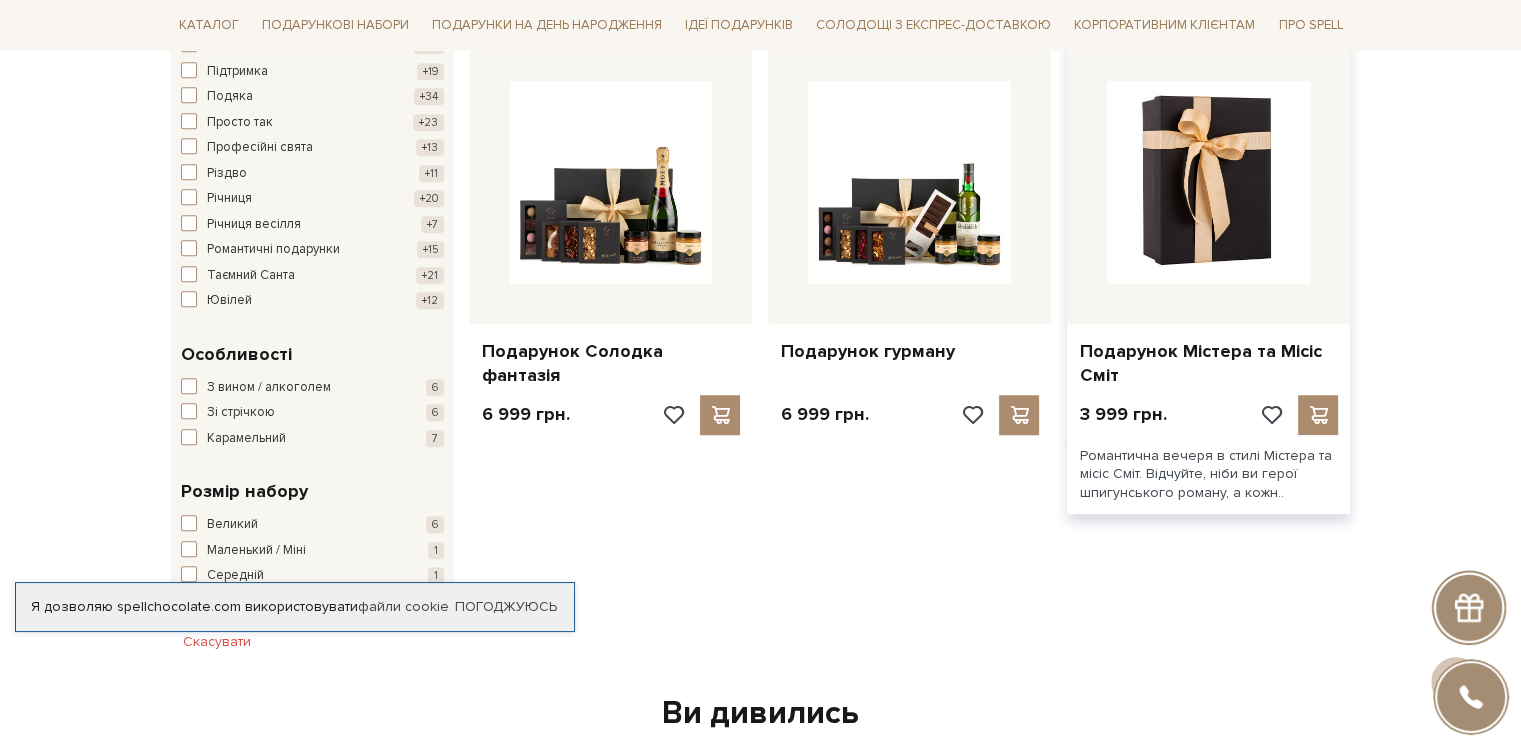 click at bounding box center (1208, 182) 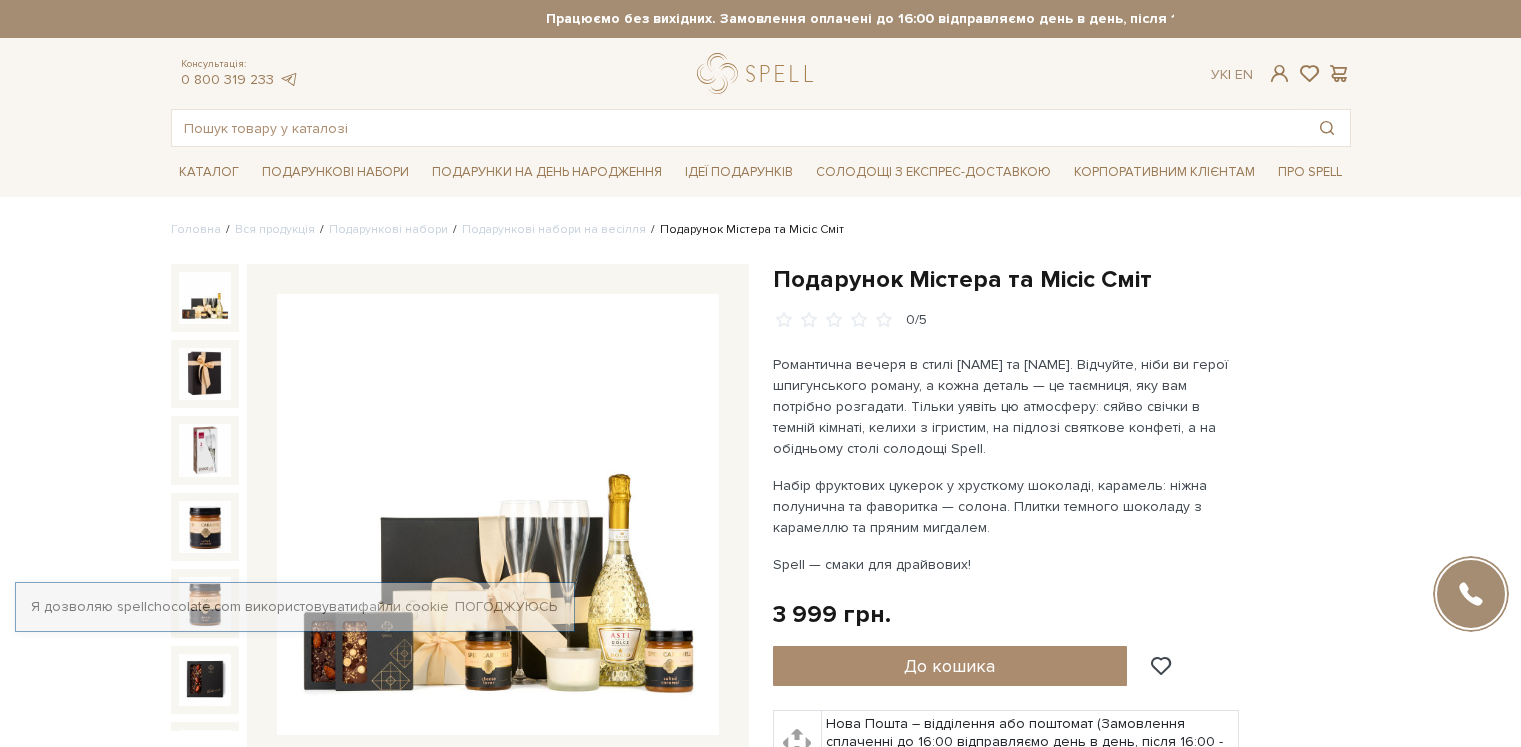 scroll, scrollTop: 0, scrollLeft: 0, axis: both 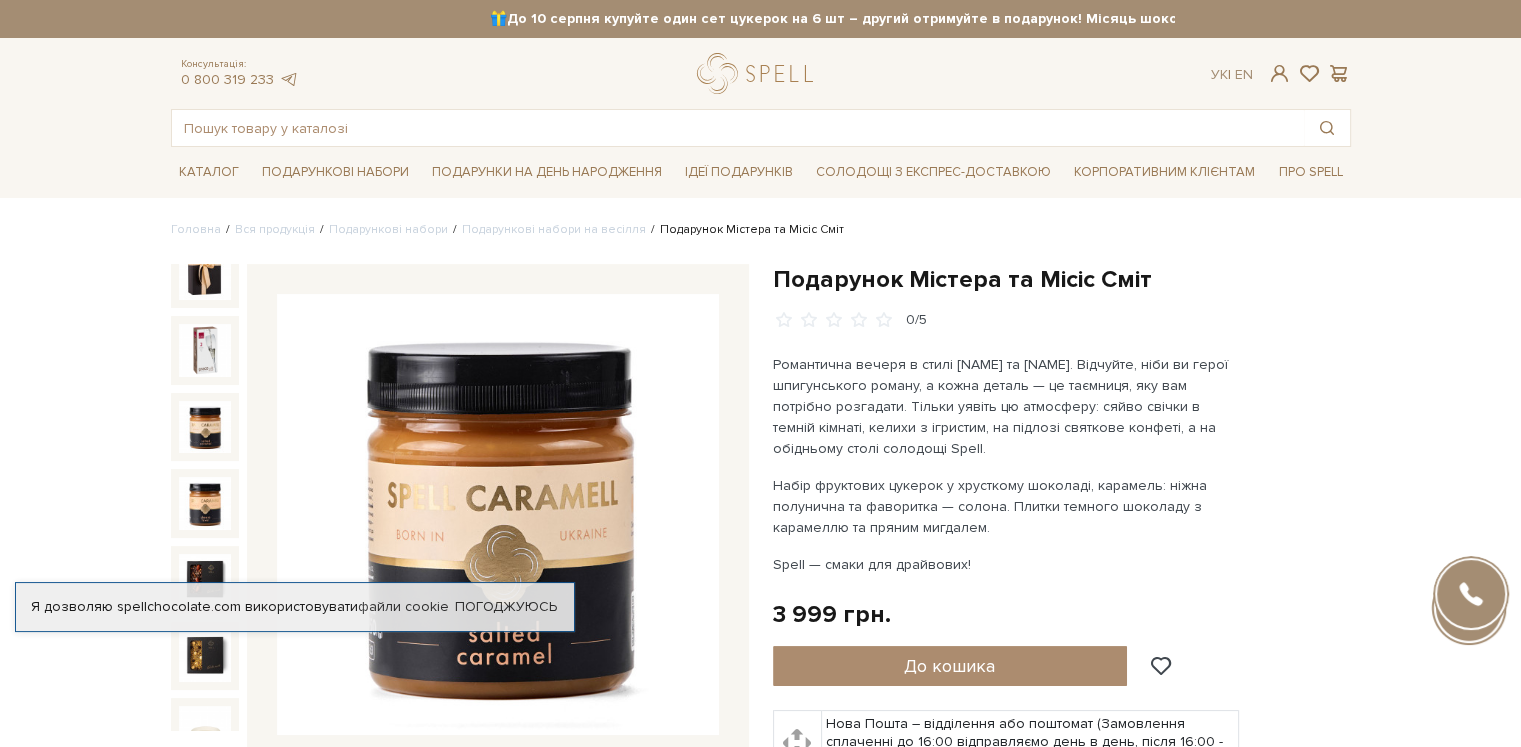 click at bounding box center (205, 427) 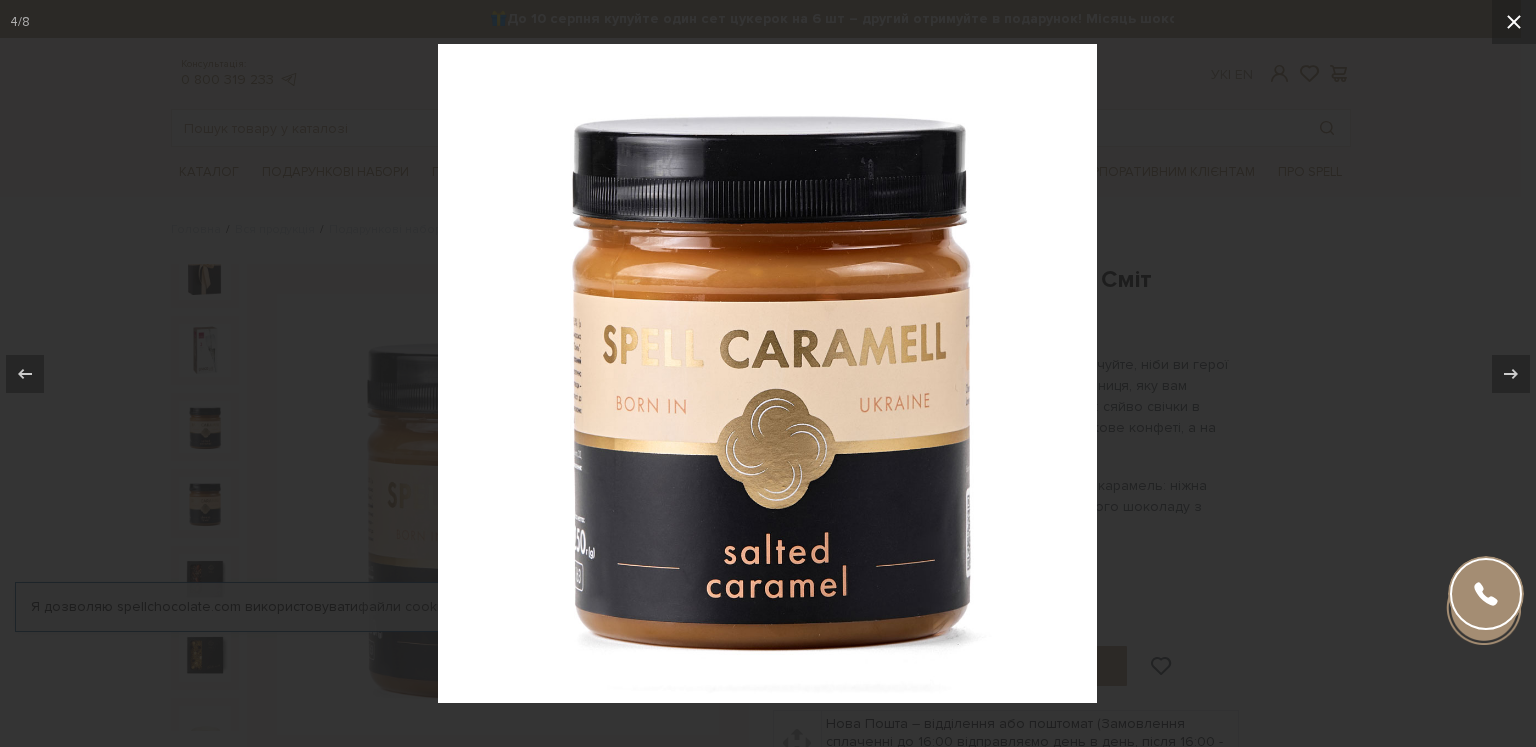 click 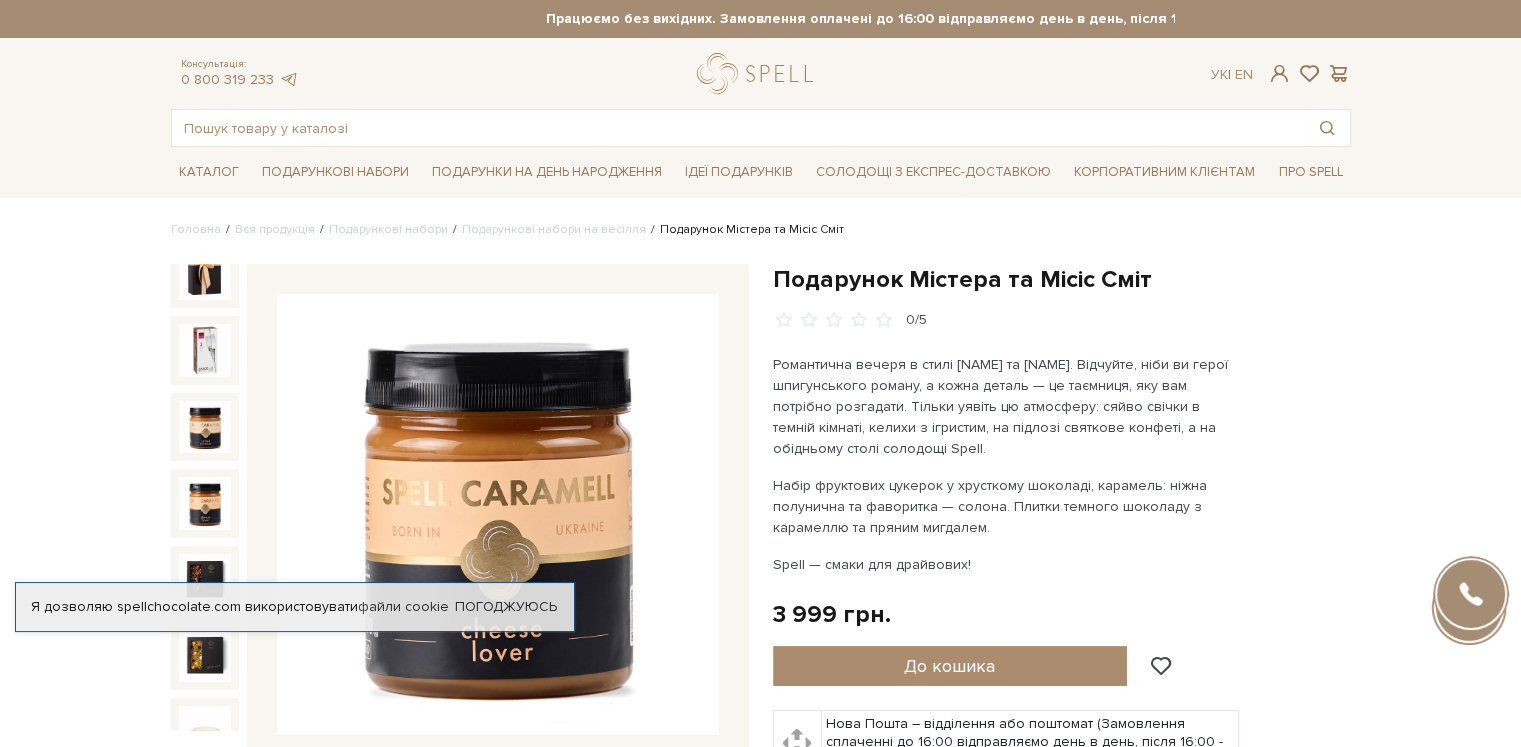 click at bounding box center (205, 503) 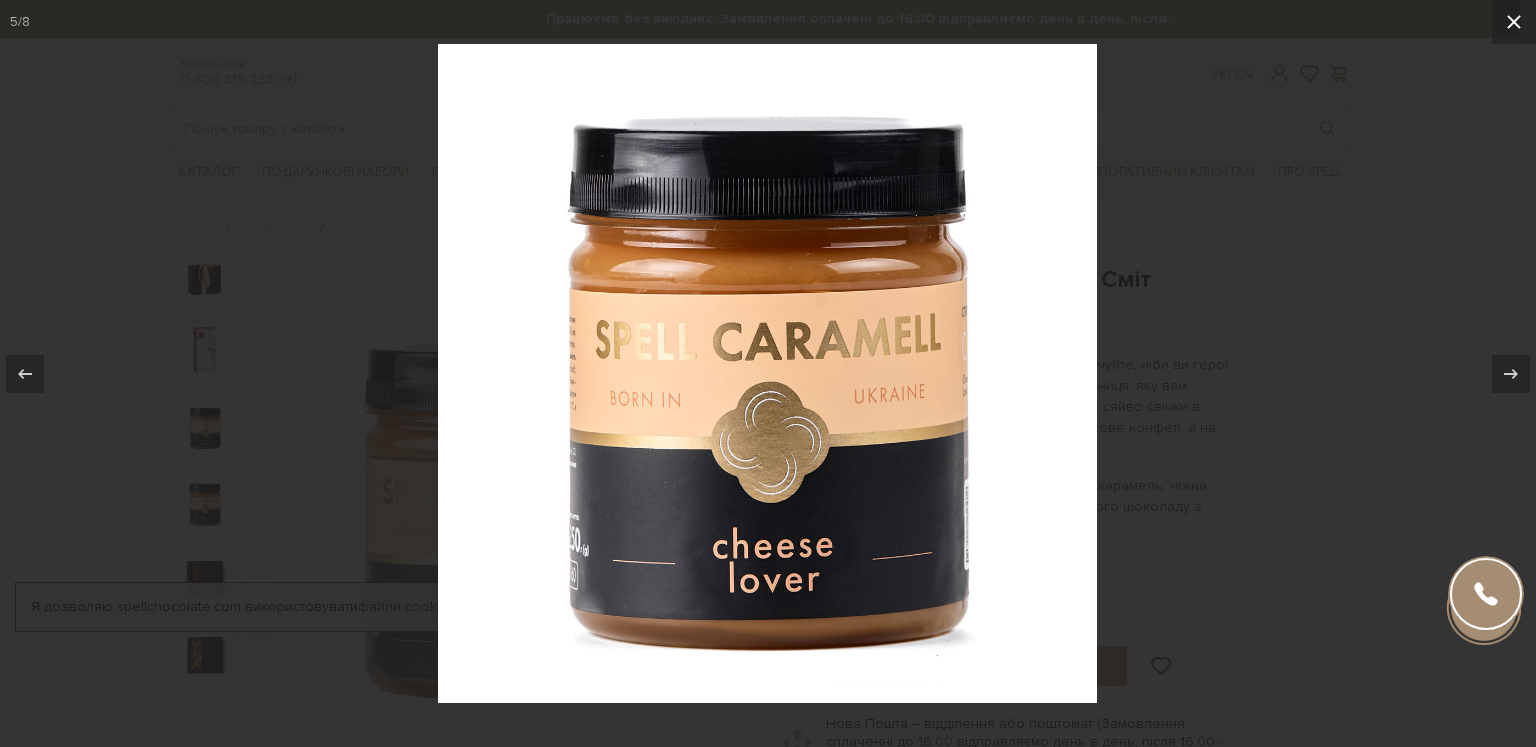 click at bounding box center [1514, 22] 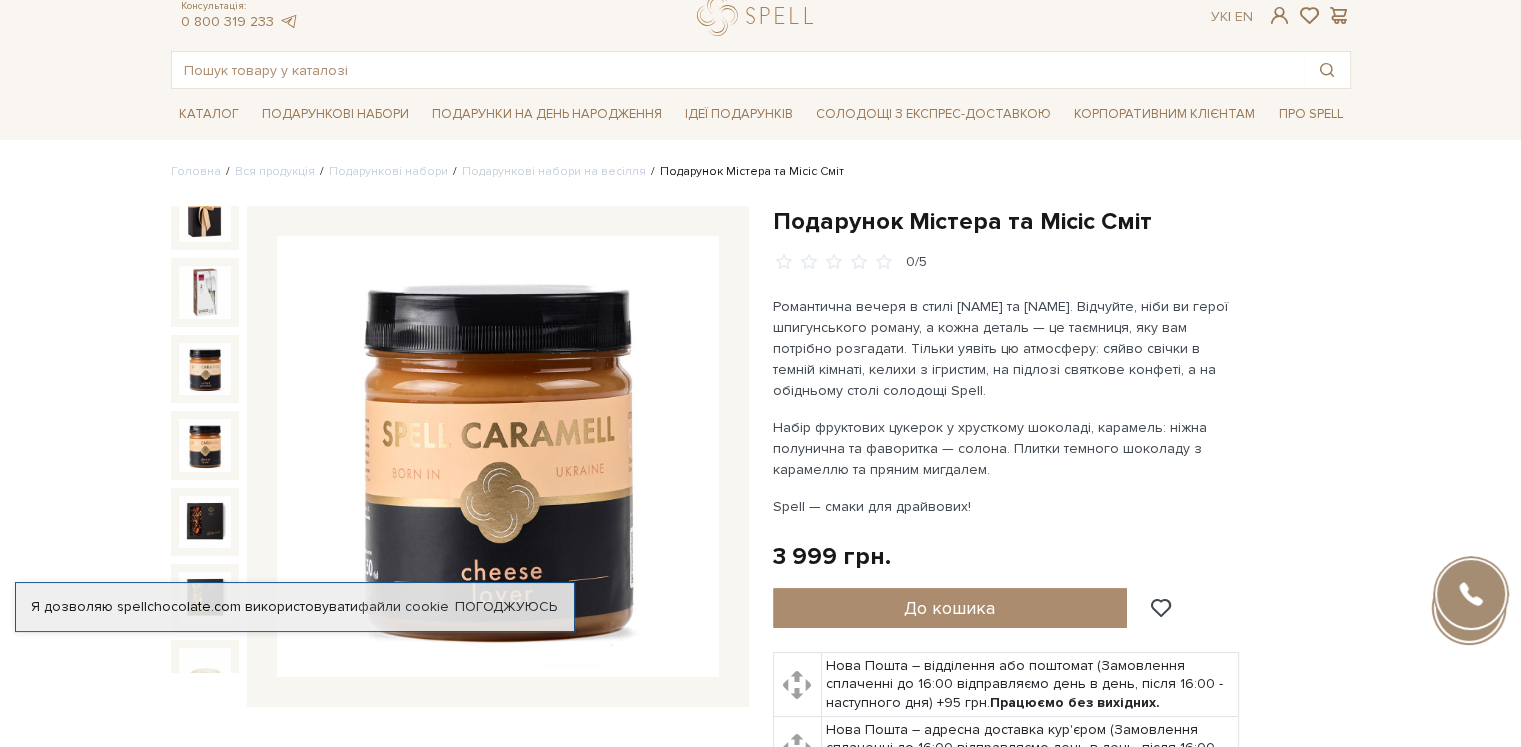 scroll, scrollTop: 100, scrollLeft: 0, axis: vertical 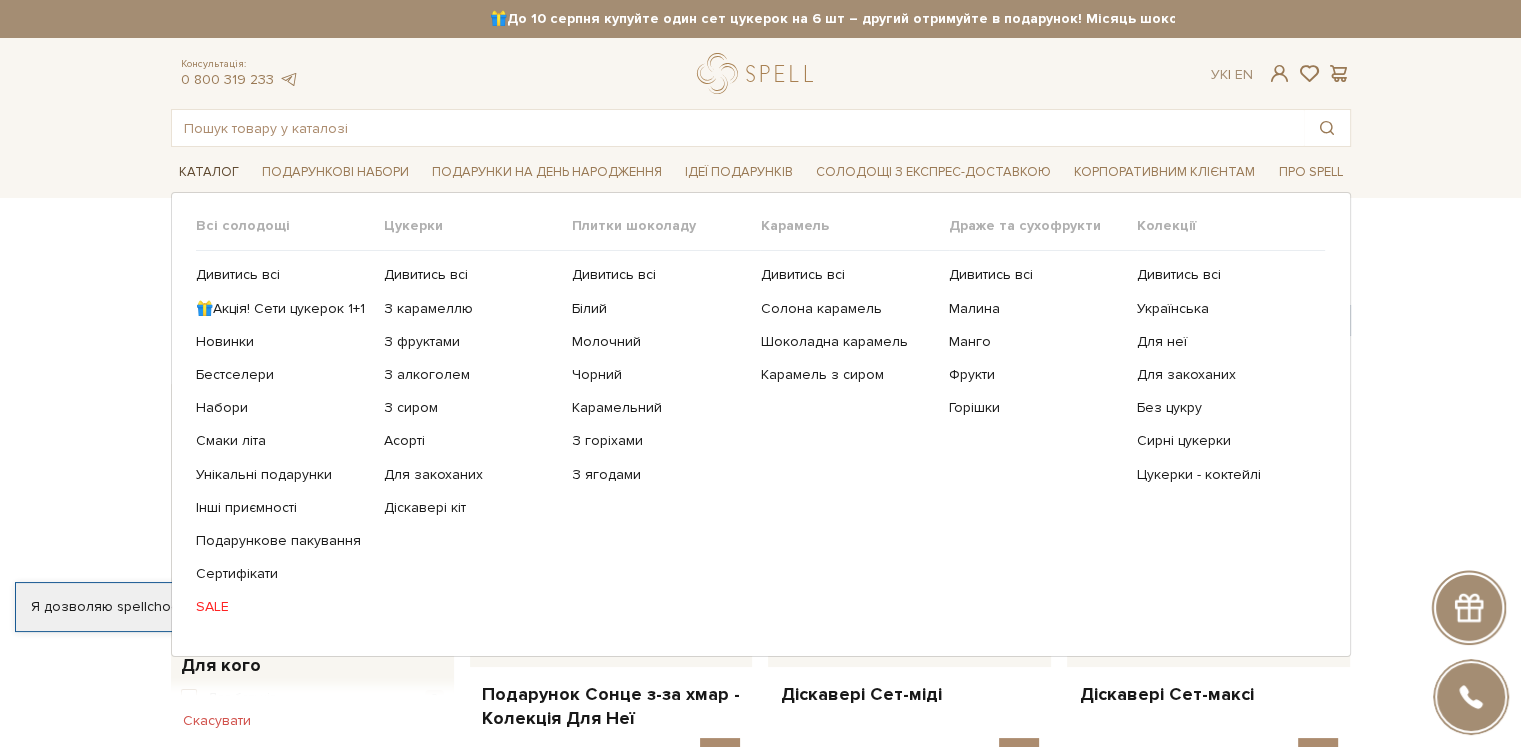 click on "Каталог" at bounding box center [209, 172] 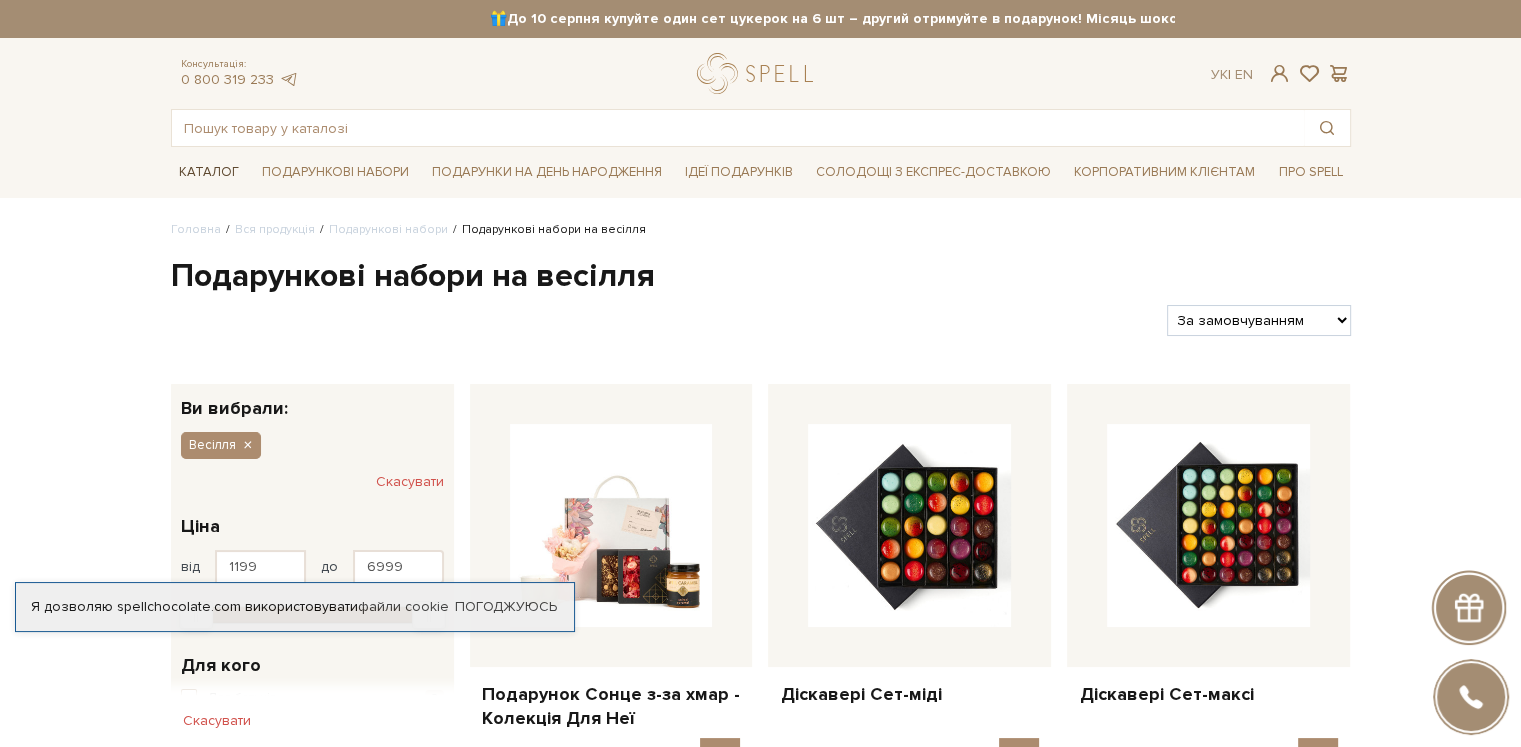 click on "Каталог" at bounding box center (209, 172) 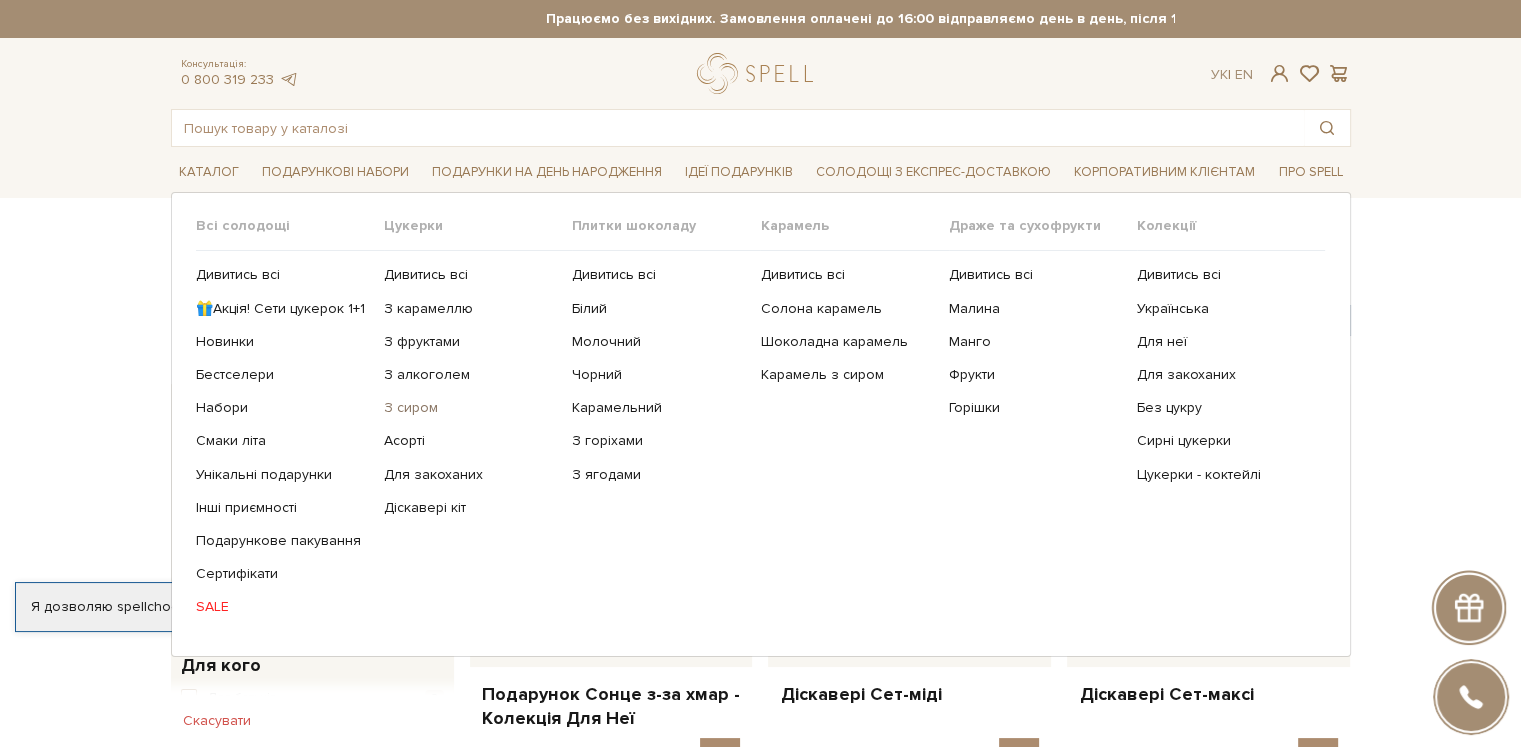 click on "З сиром" at bounding box center (470, 408) 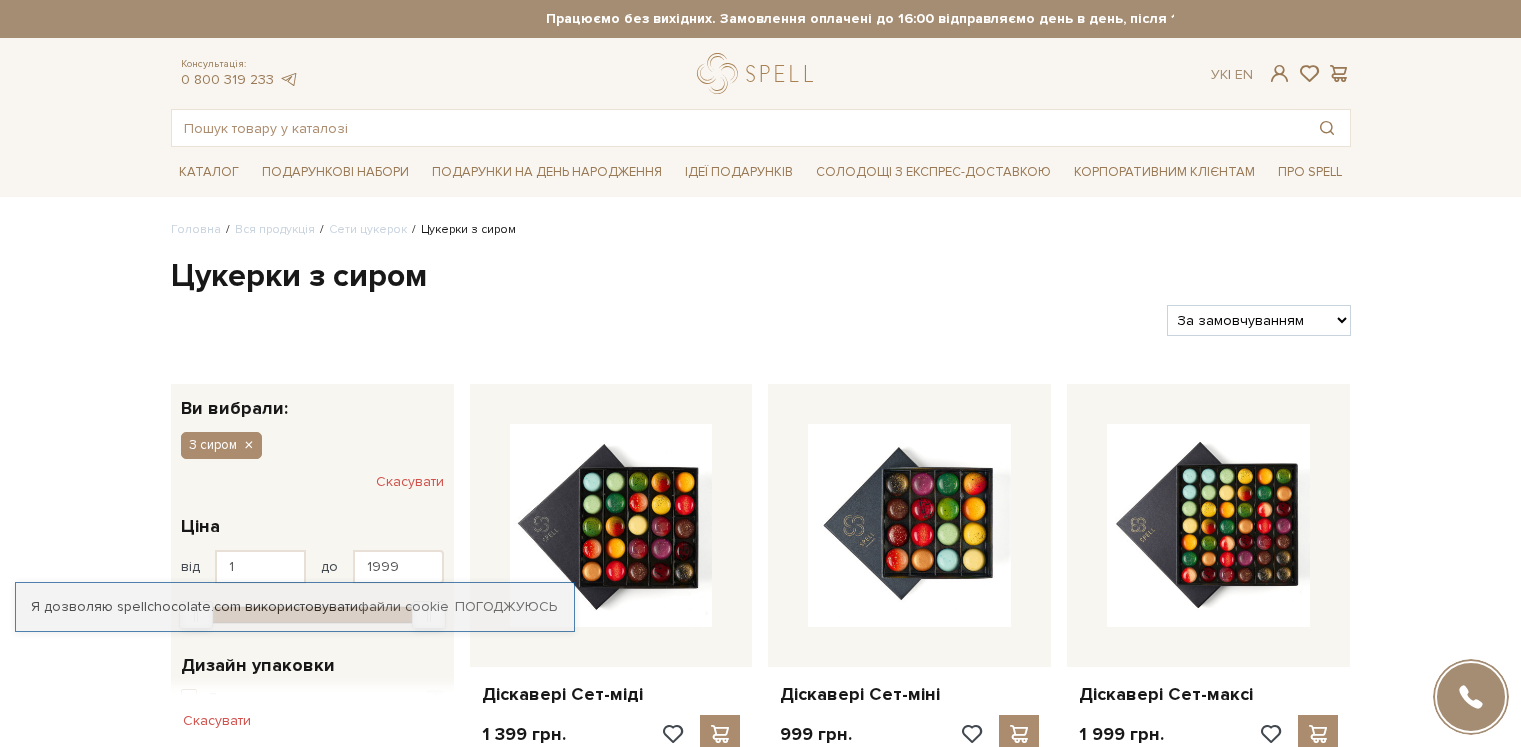 scroll, scrollTop: 0, scrollLeft: 0, axis: both 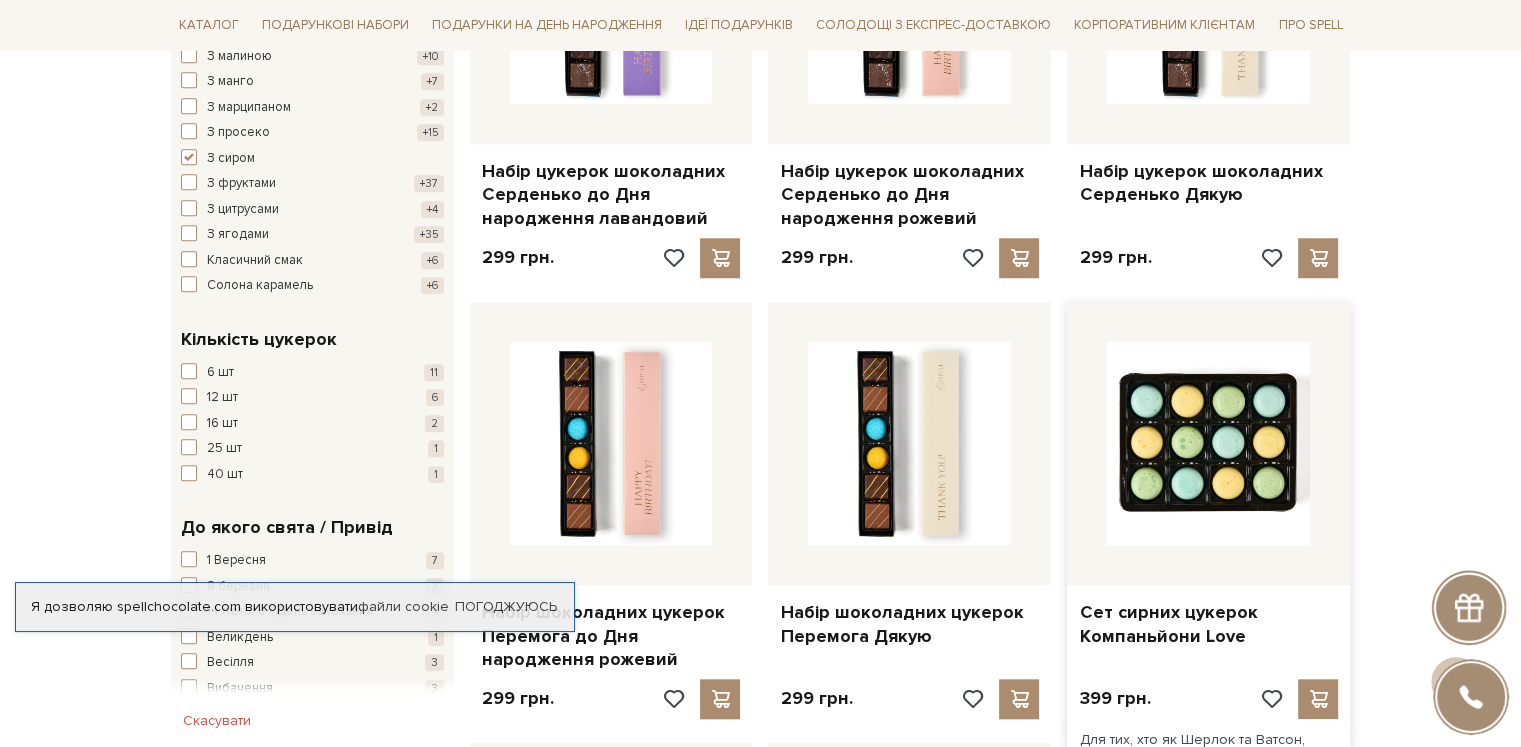 click at bounding box center [1208, 443] 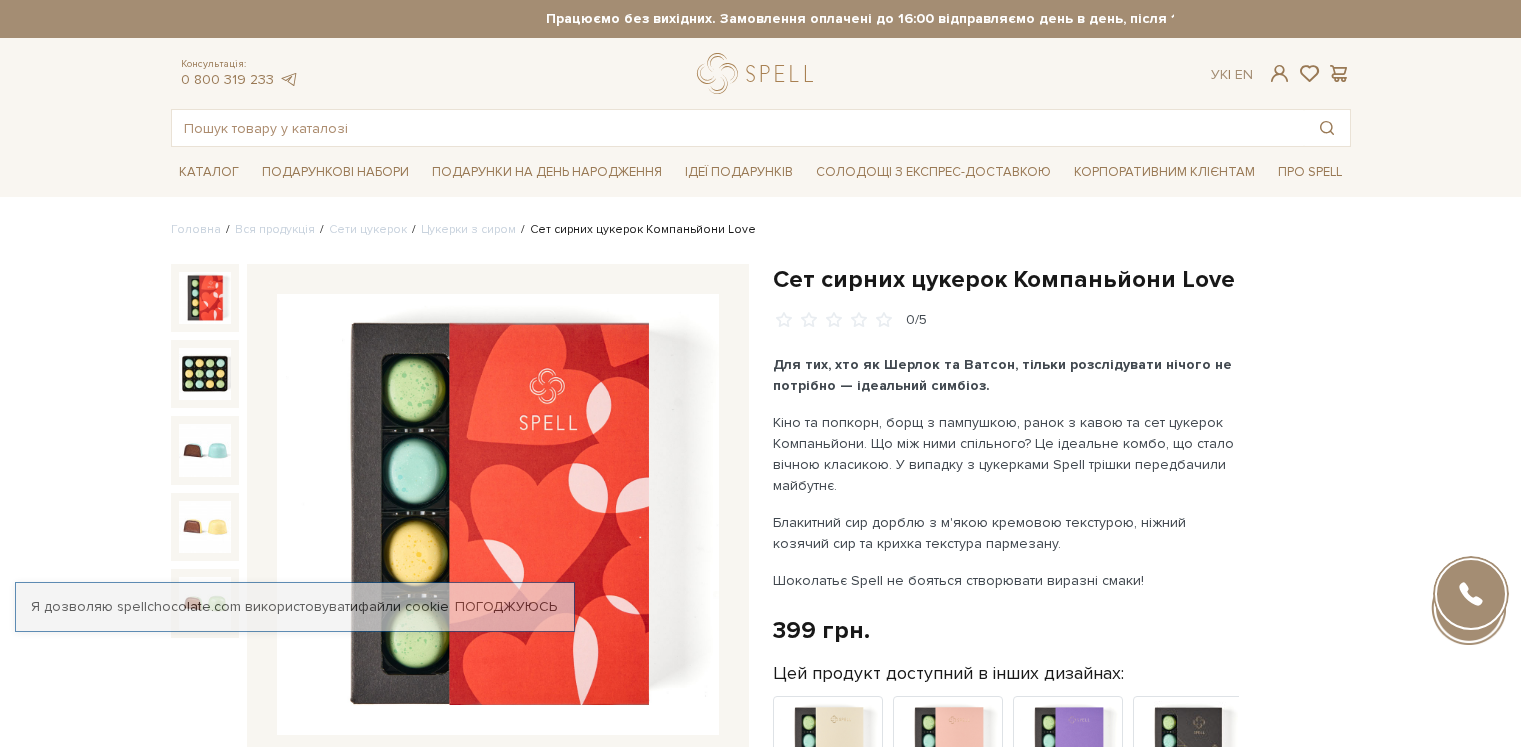 scroll, scrollTop: 0, scrollLeft: 0, axis: both 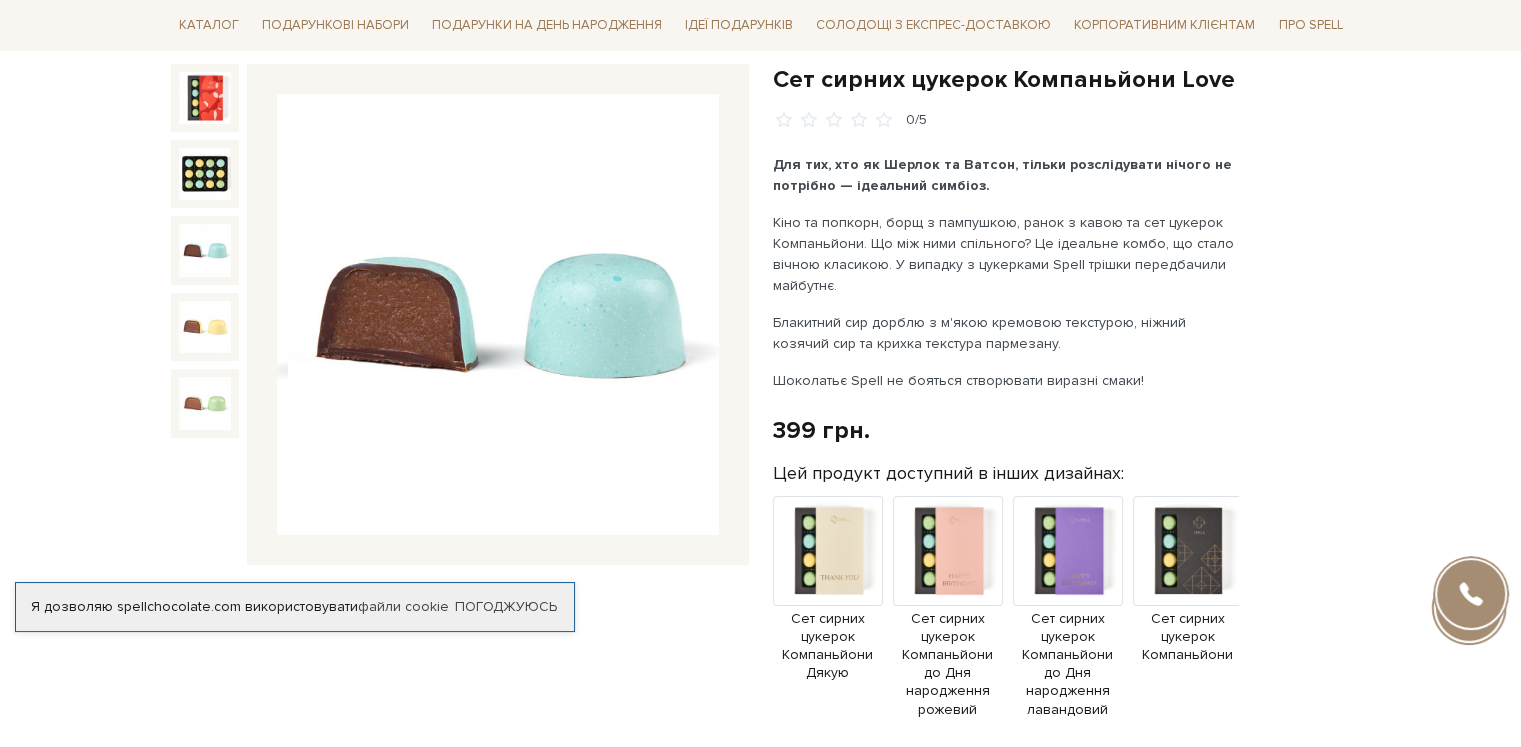 click at bounding box center (205, 250) 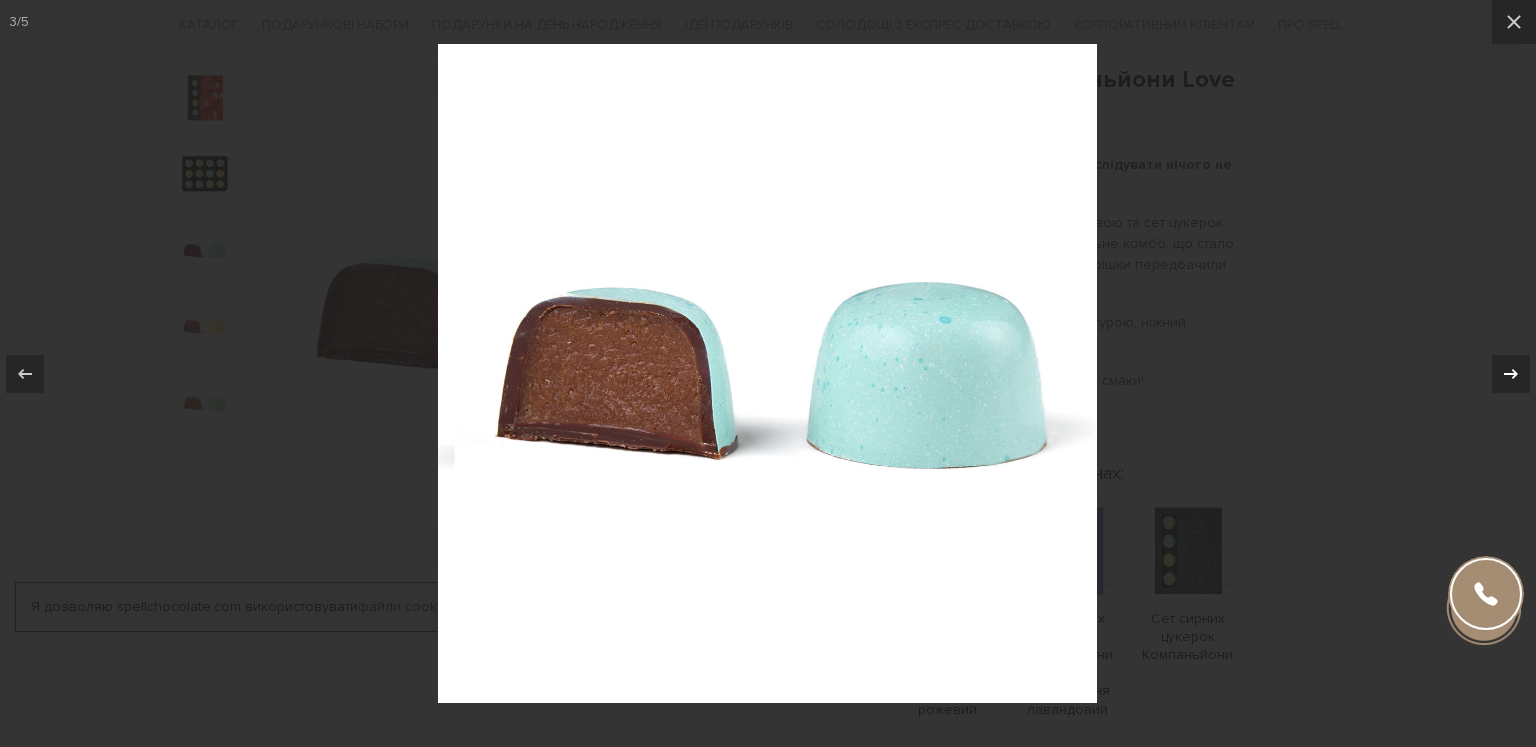 click 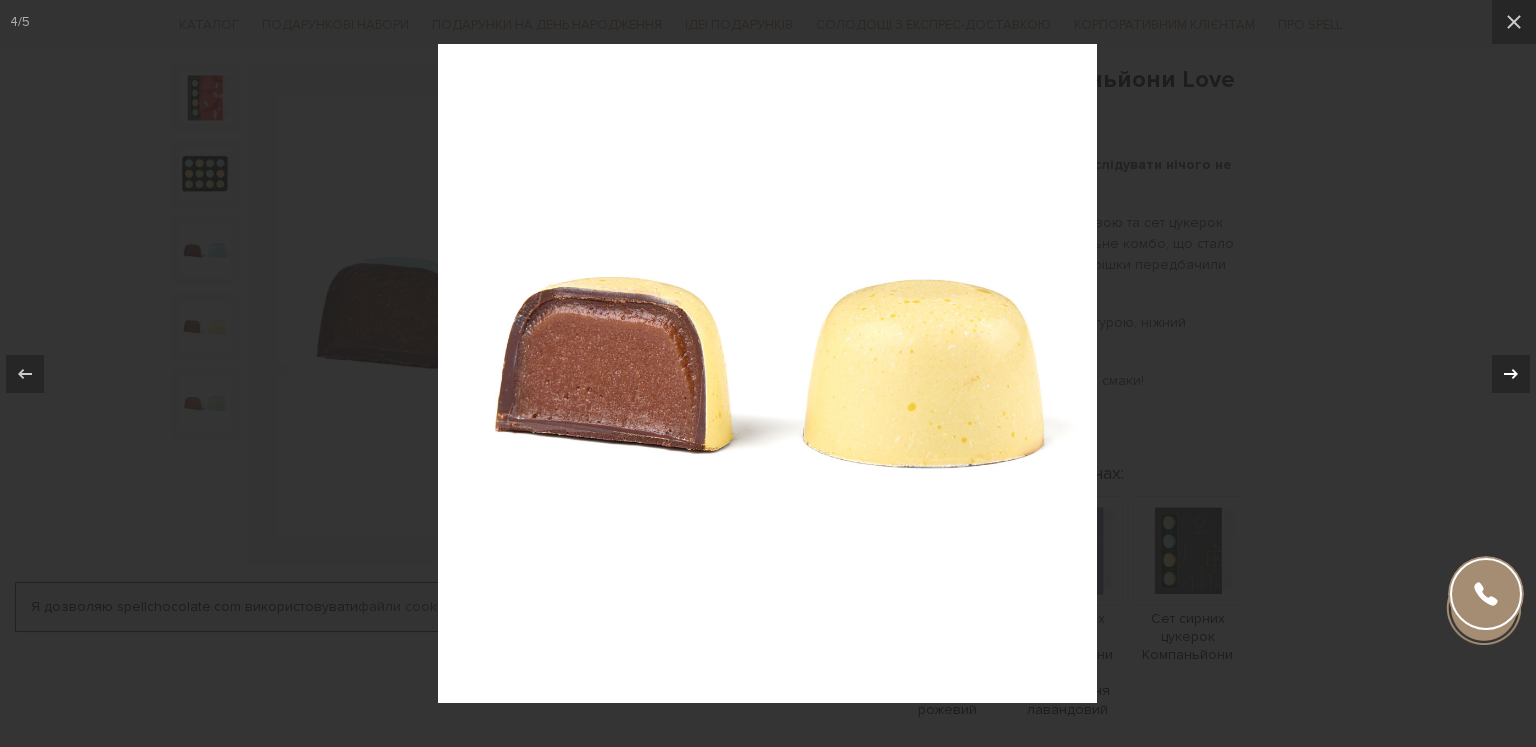 click 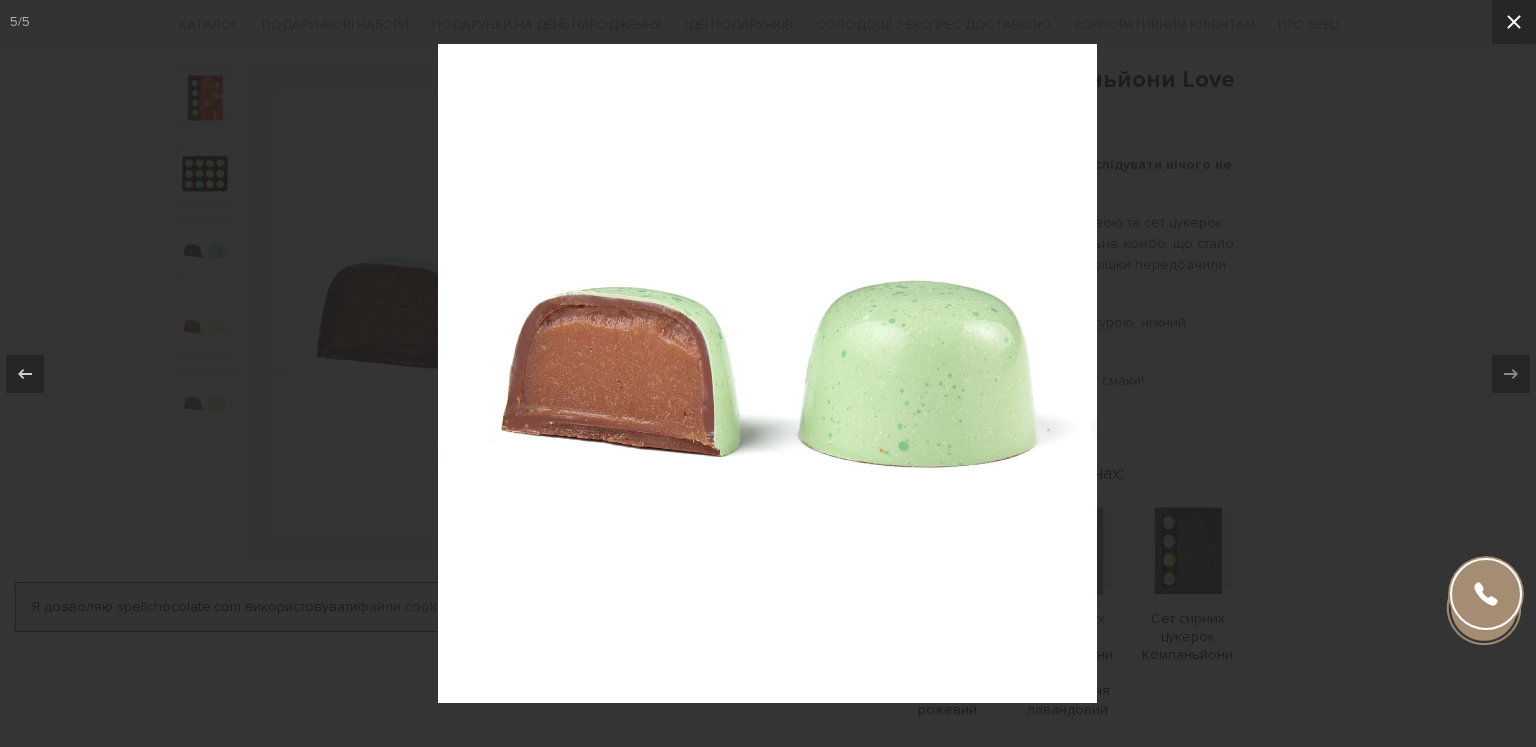 click at bounding box center (1514, 22) 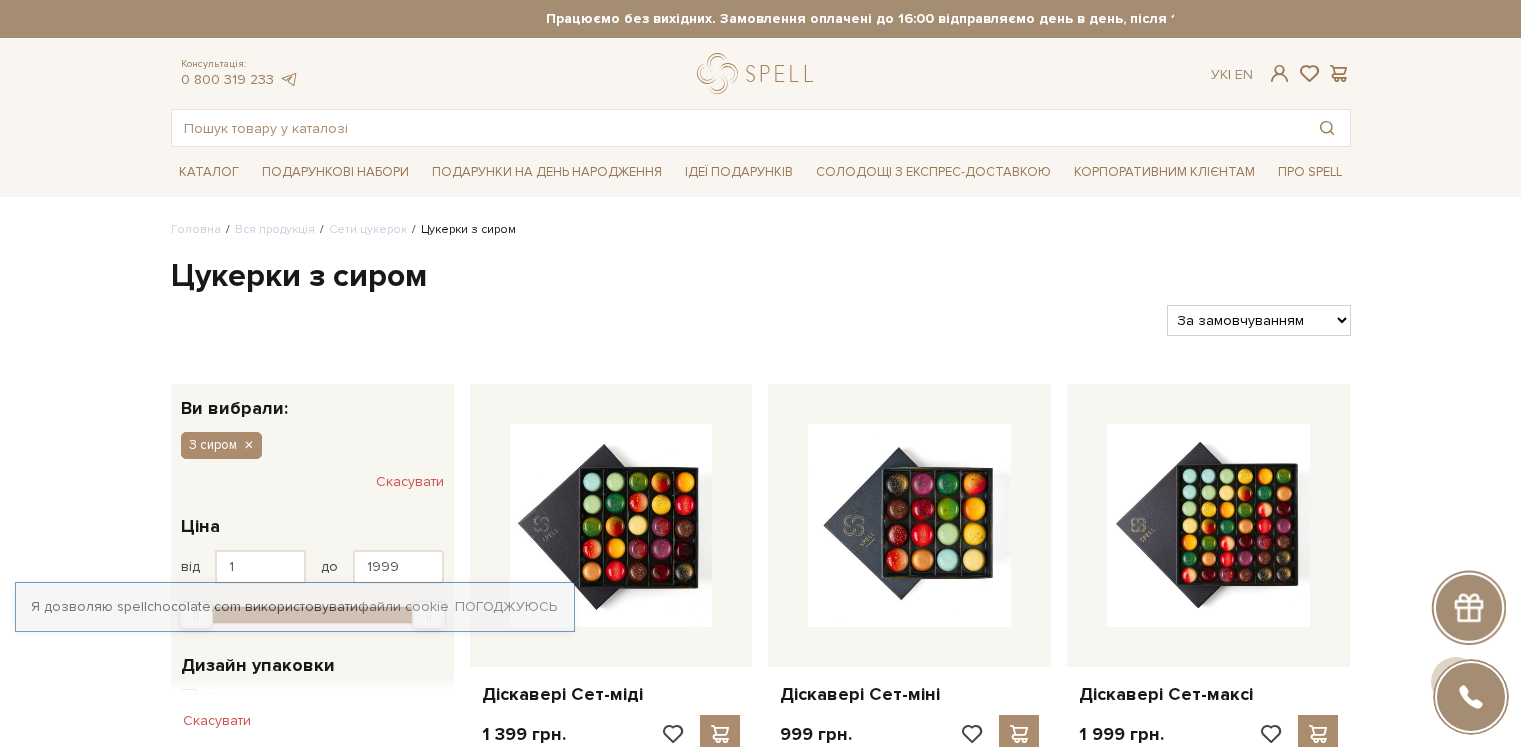 scroll, scrollTop: 1800, scrollLeft: 0, axis: vertical 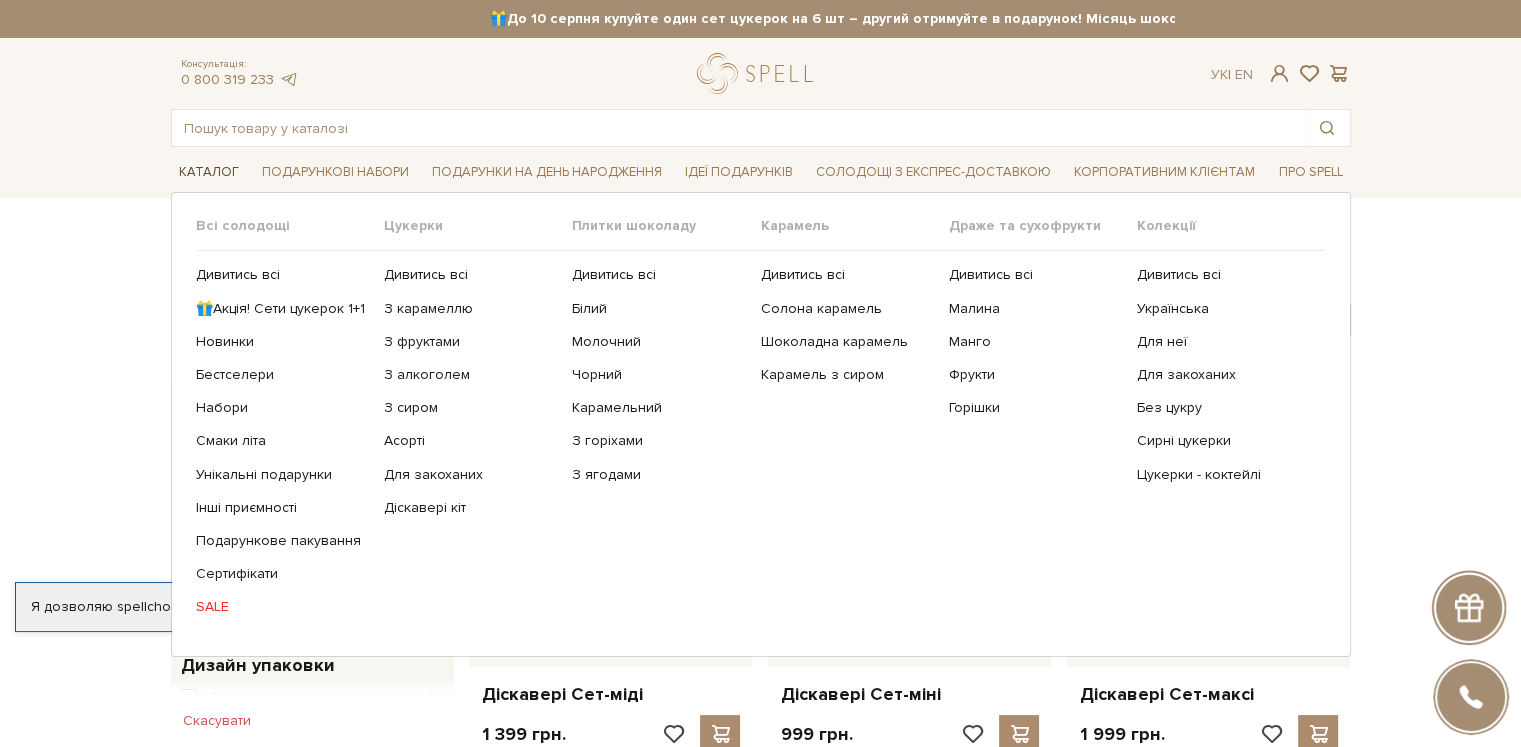 click on "Каталог" at bounding box center [209, 172] 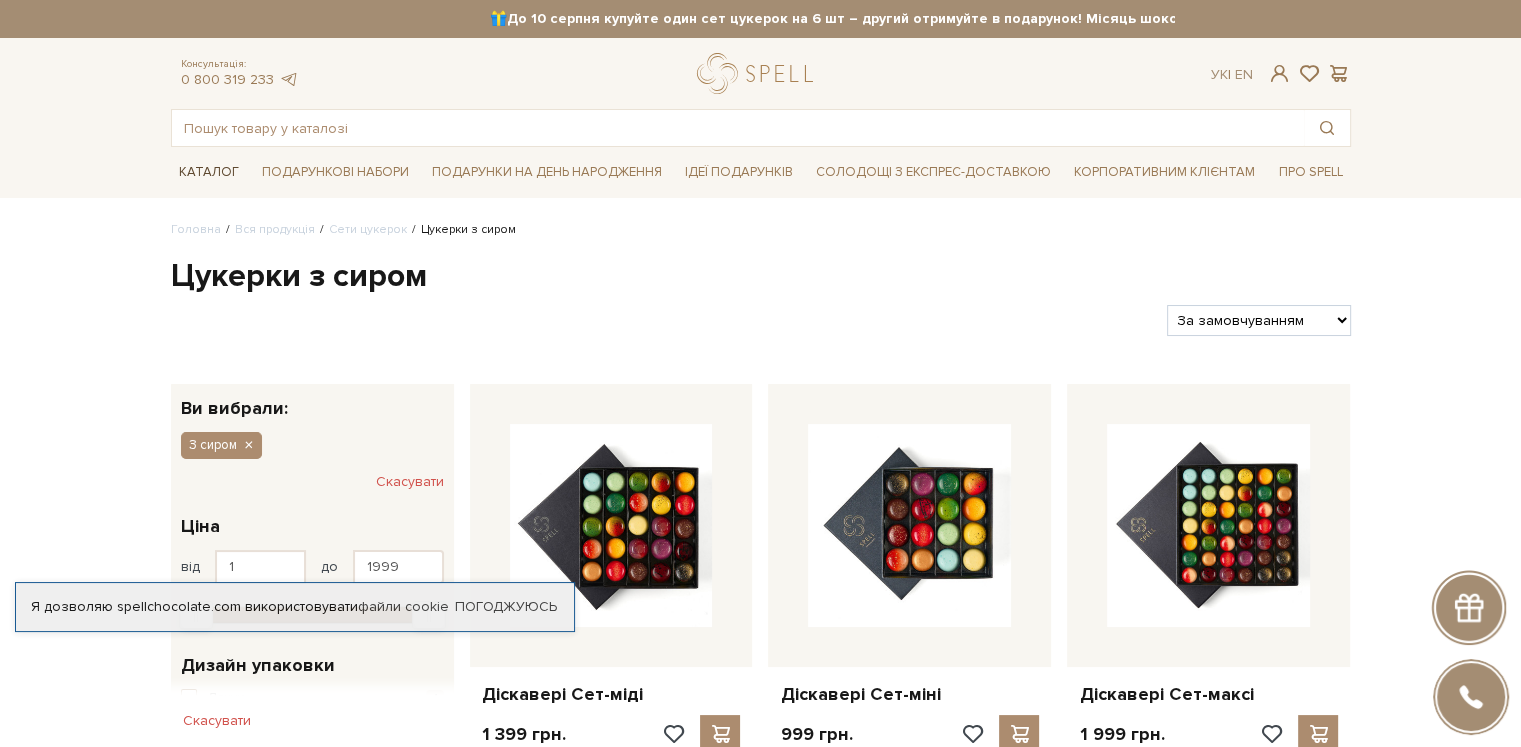 click on "Каталог" at bounding box center (209, 172) 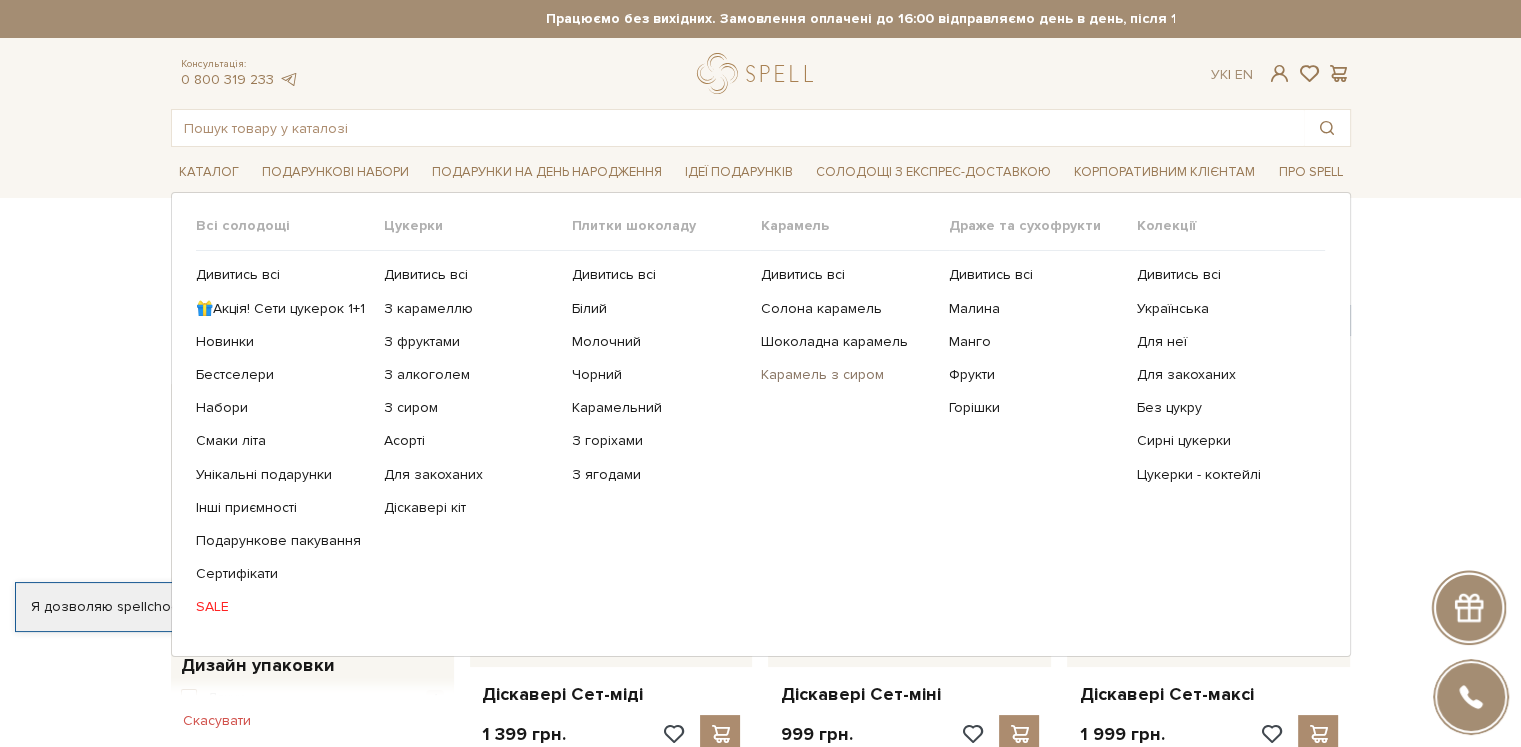 click on "Карамель з сиром" at bounding box center [846, 375] 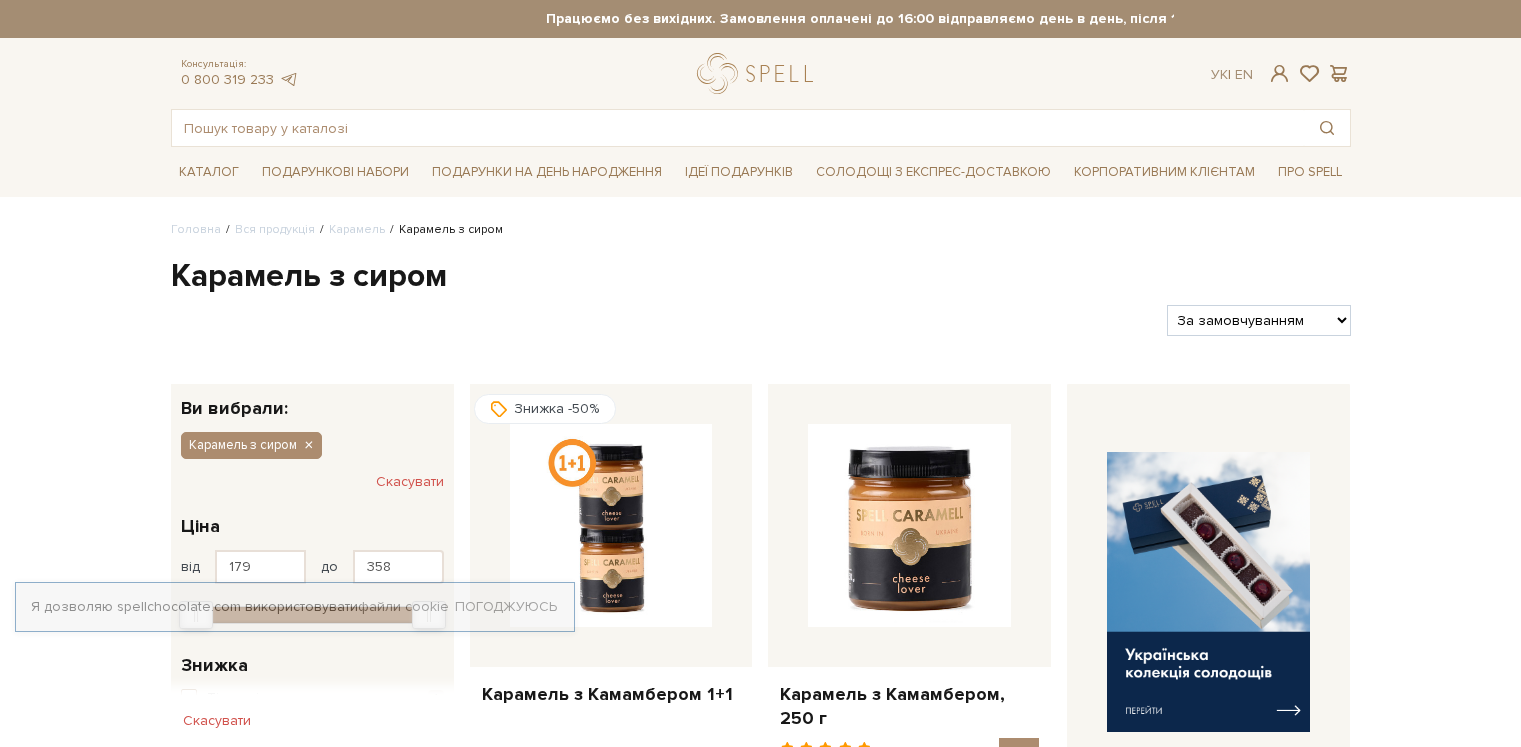 scroll, scrollTop: 0, scrollLeft: 0, axis: both 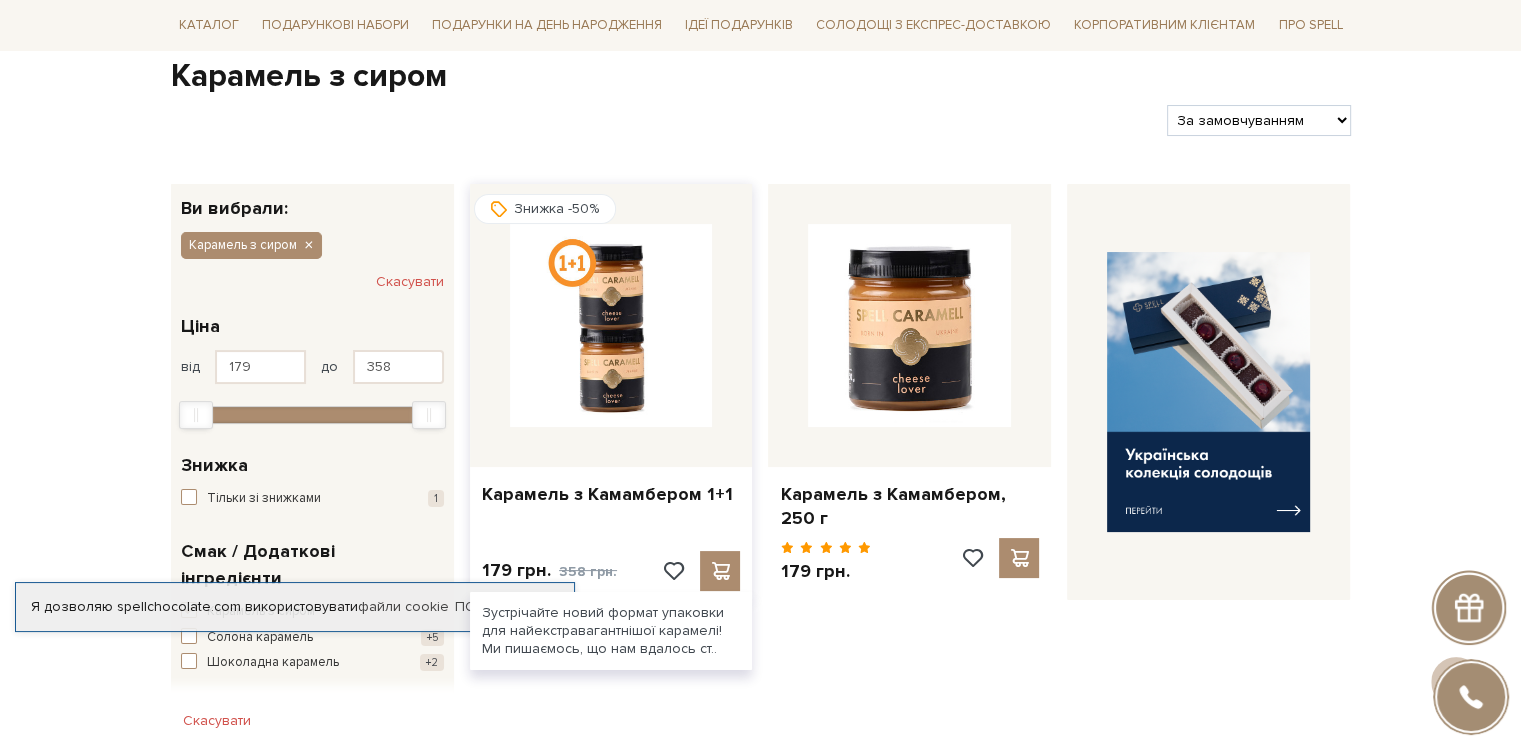 click at bounding box center [611, 325] 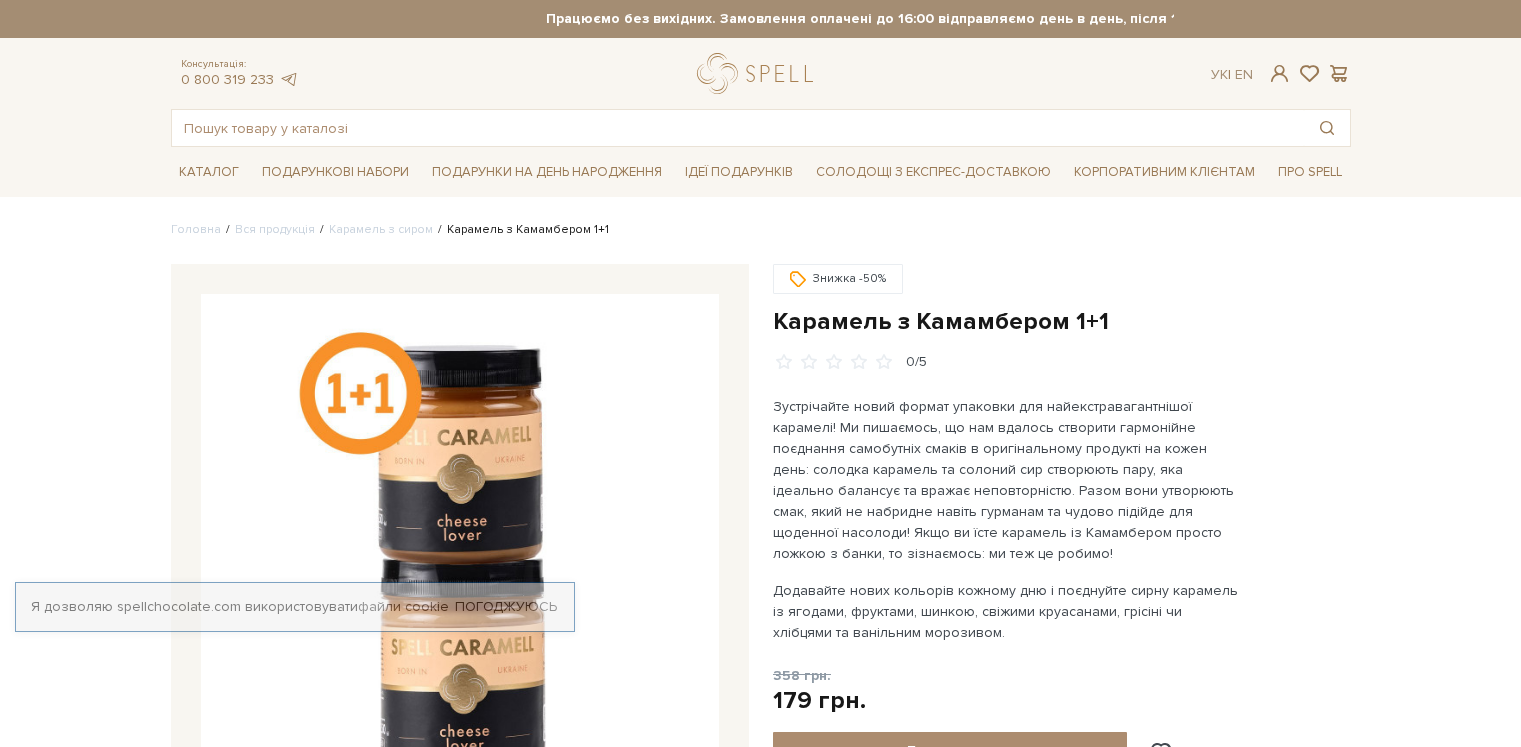 scroll, scrollTop: 0, scrollLeft: 0, axis: both 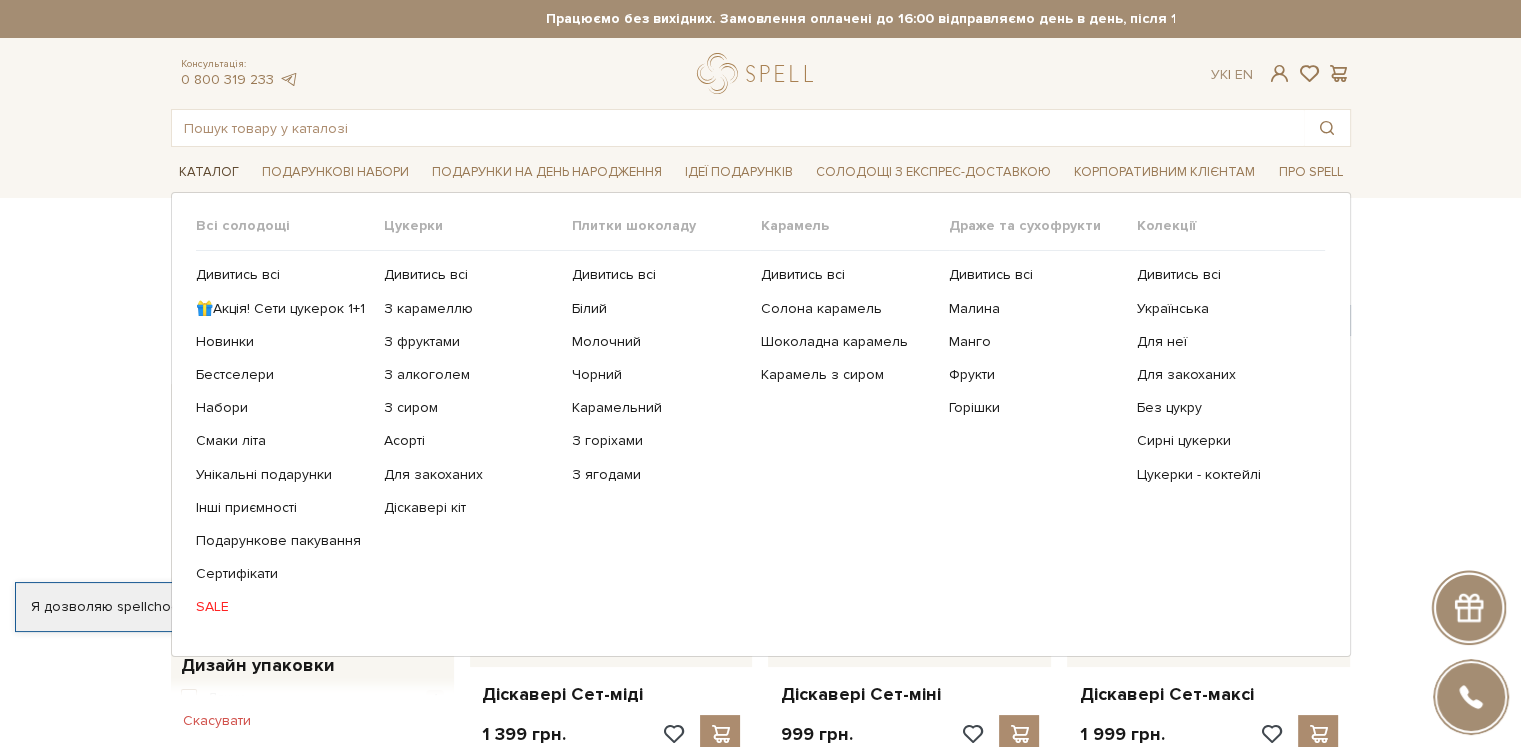 click on "Каталог" at bounding box center [209, 172] 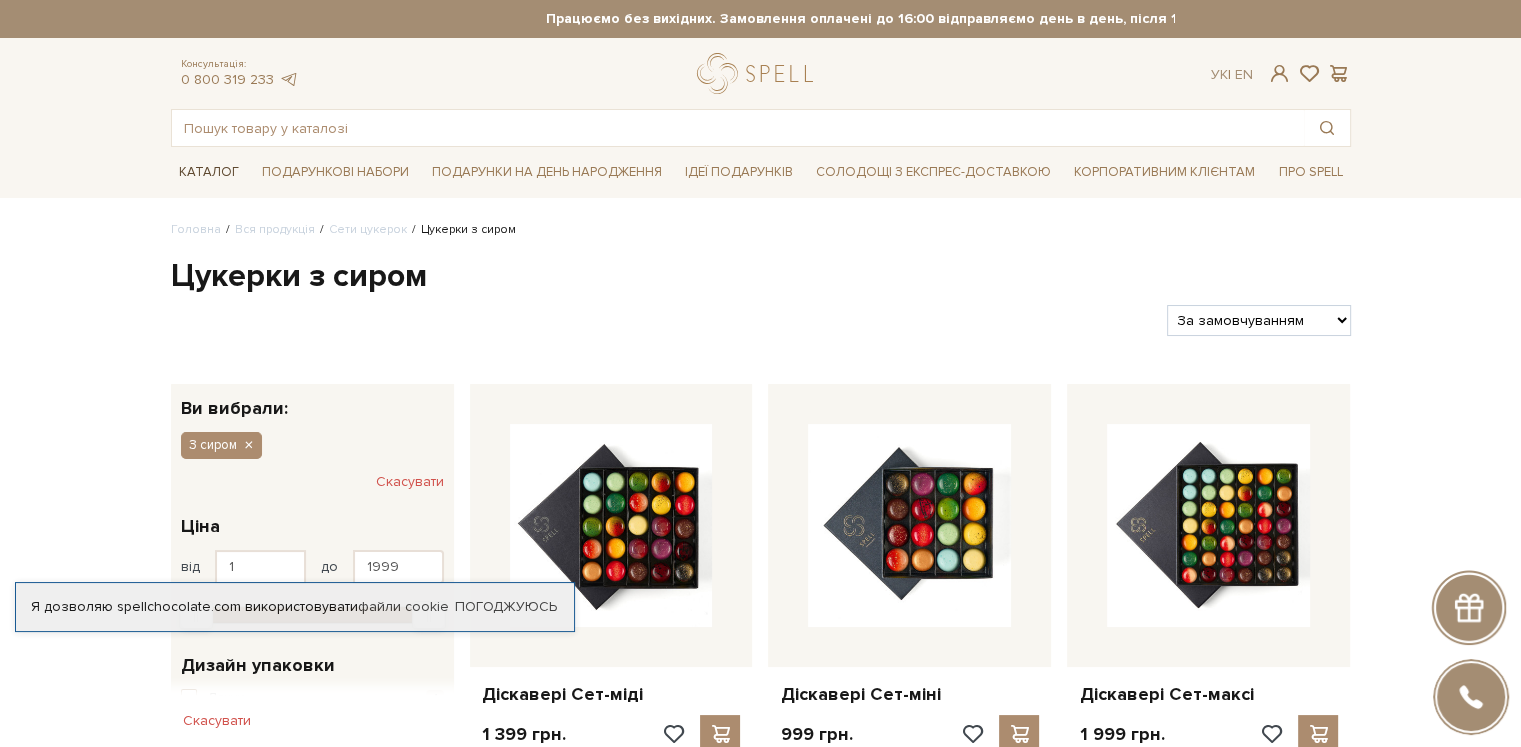 click on "Каталог" at bounding box center [209, 172] 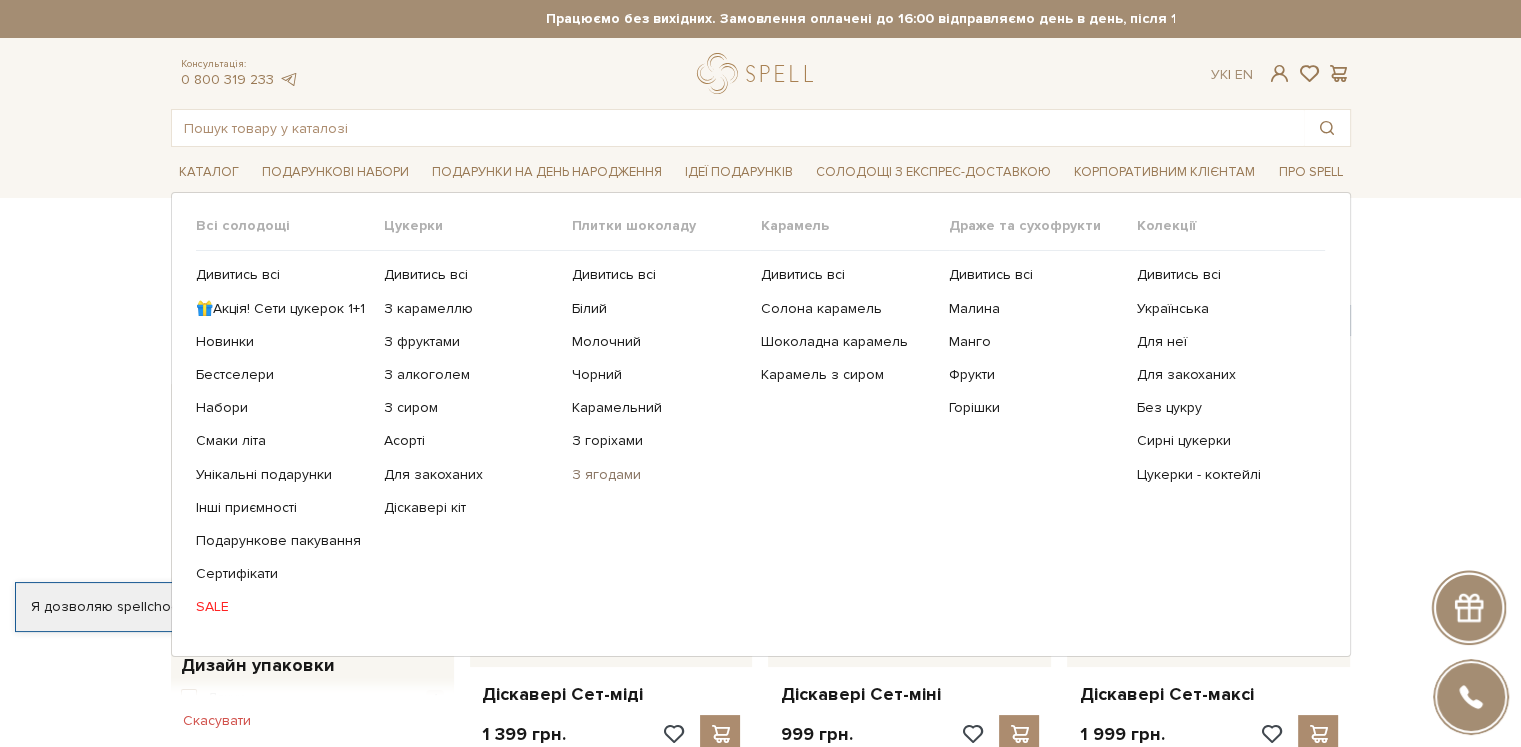 click on "З ягодами" at bounding box center (658, 475) 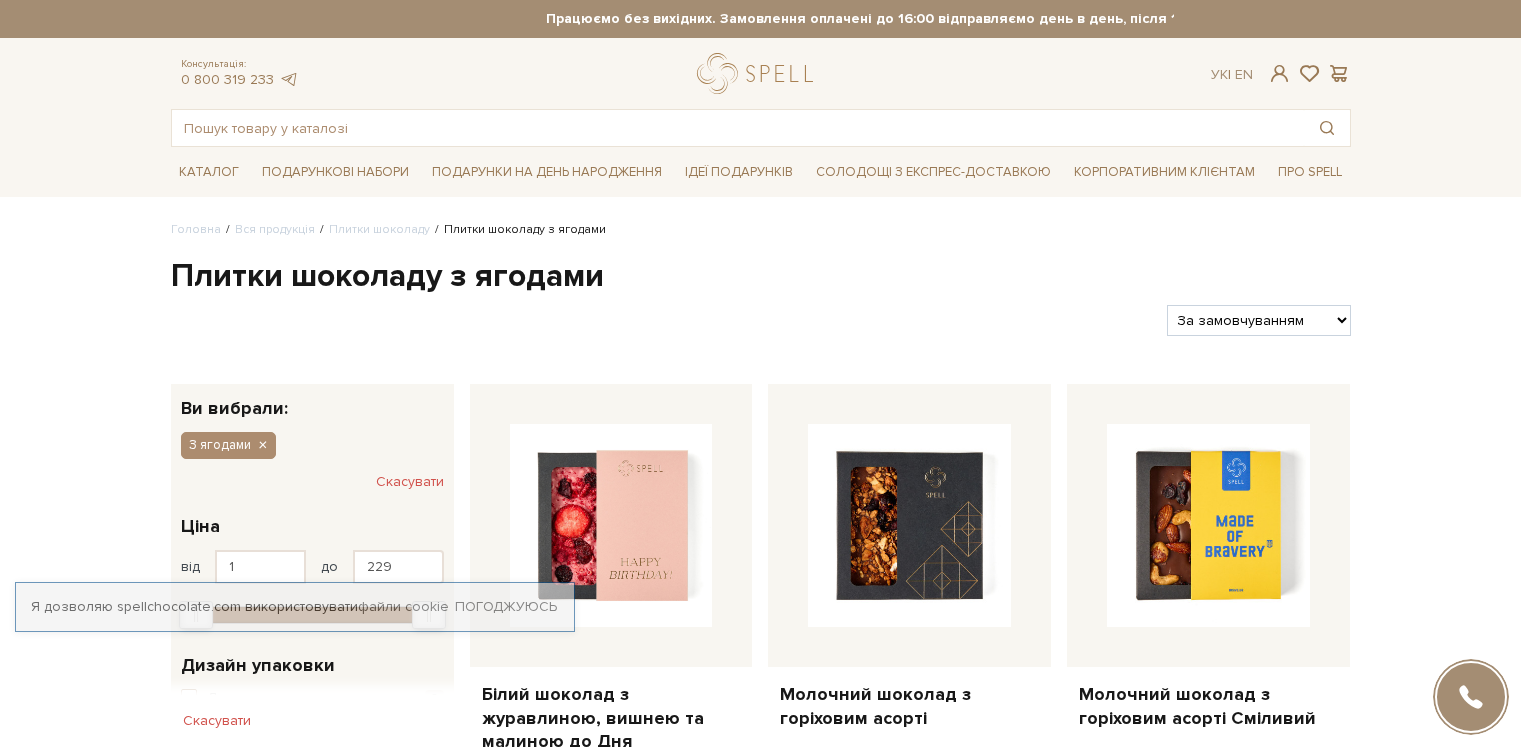 scroll, scrollTop: 0, scrollLeft: 0, axis: both 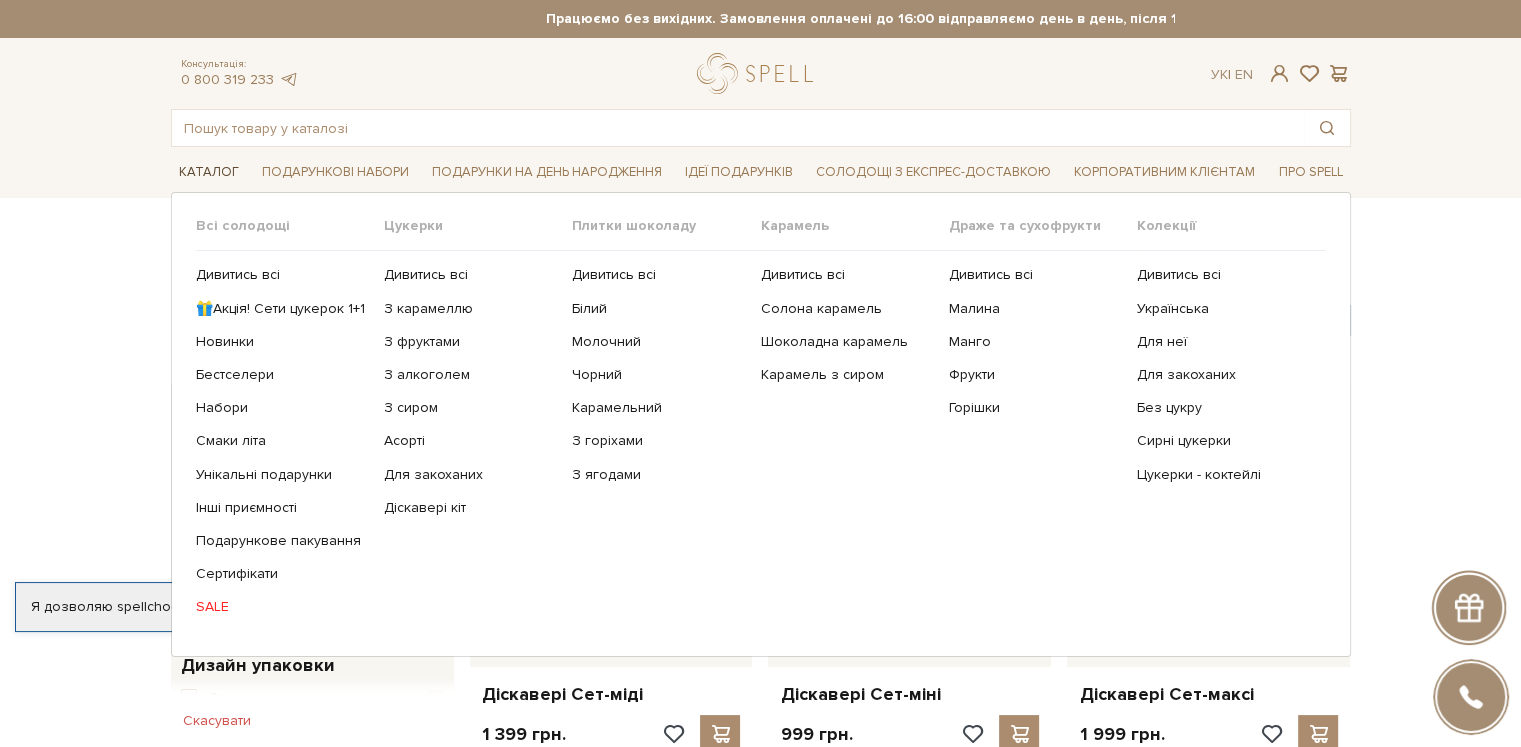click on "Каталог" at bounding box center [209, 172] 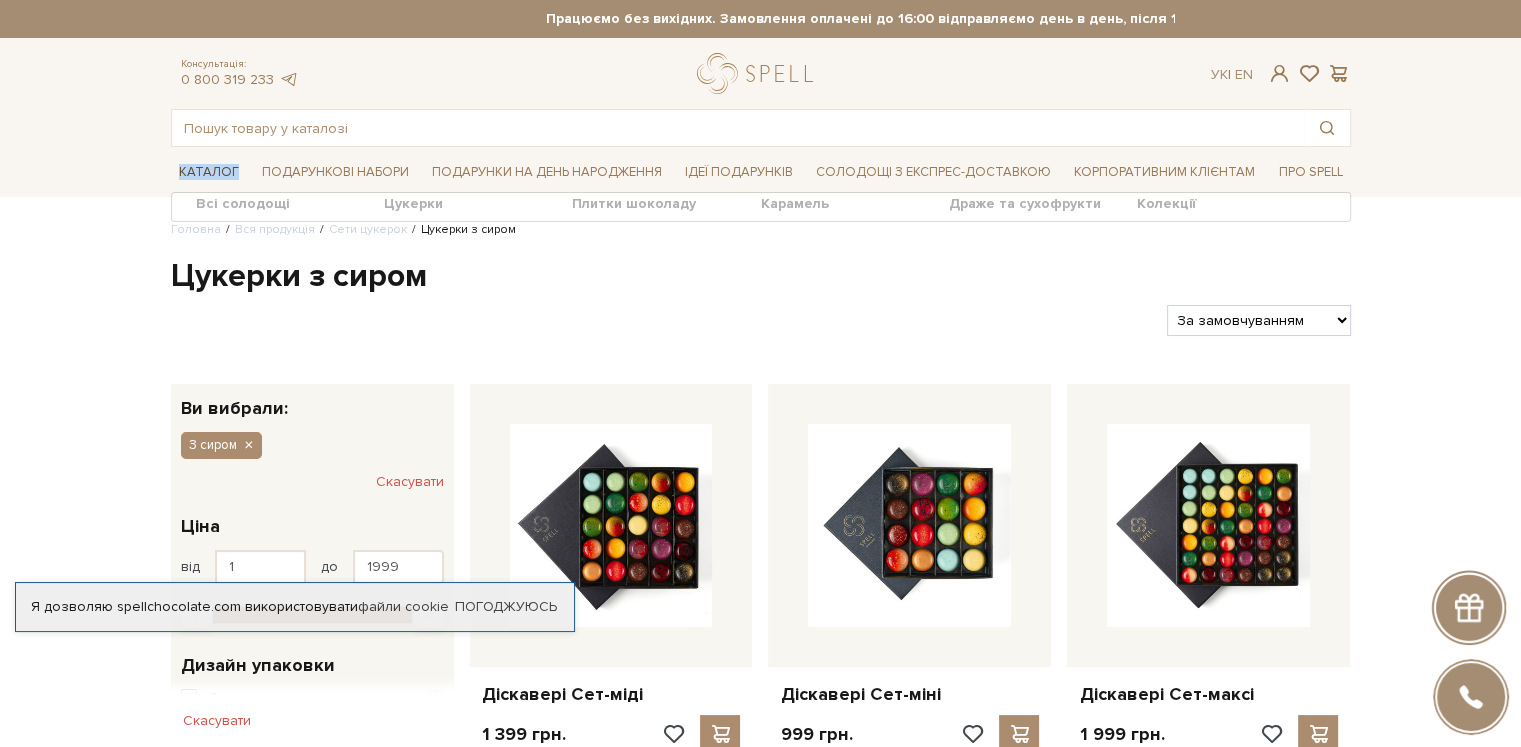 click on "Каталог" at bounding box center [209, 172] 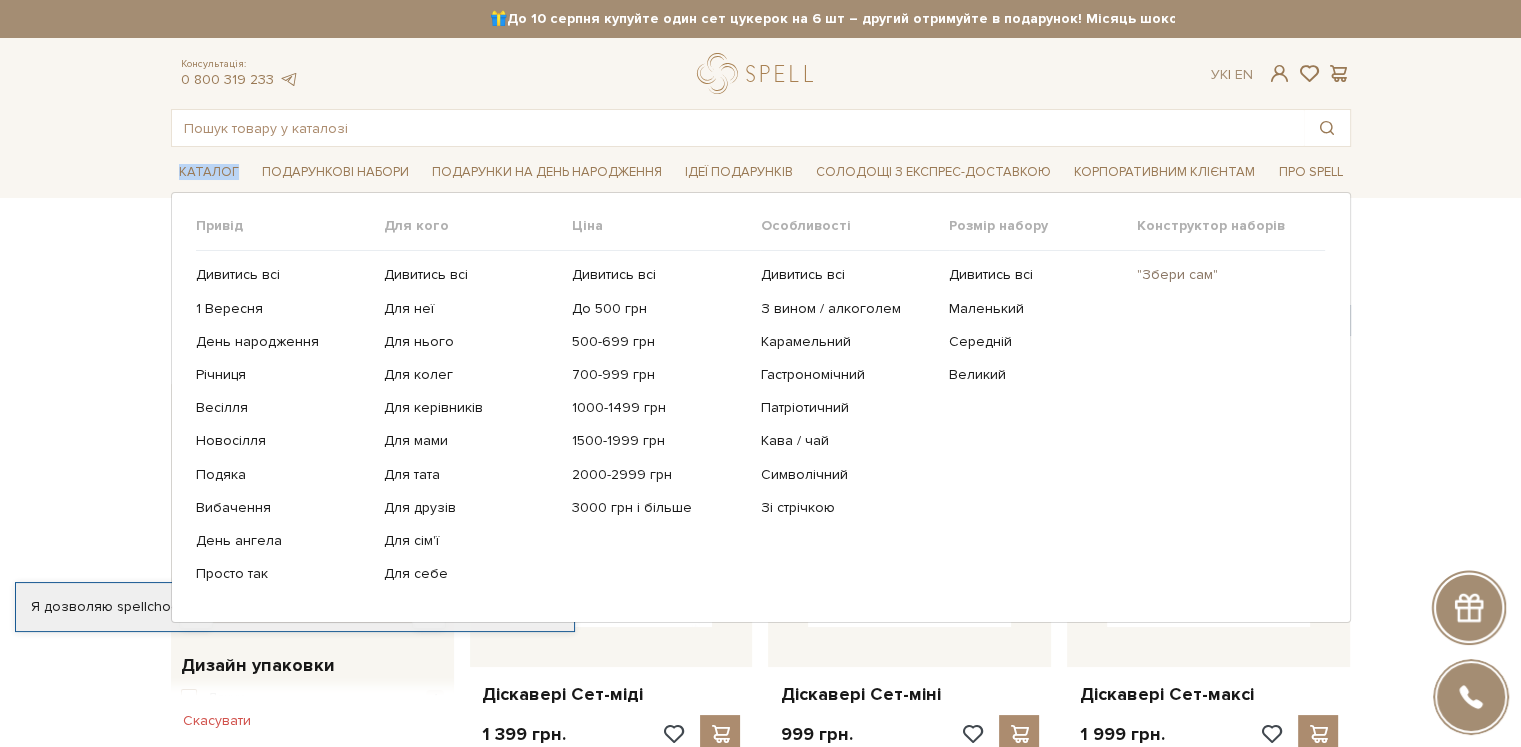 click on ""Збери сам"" at bounding box center [1223, 275] 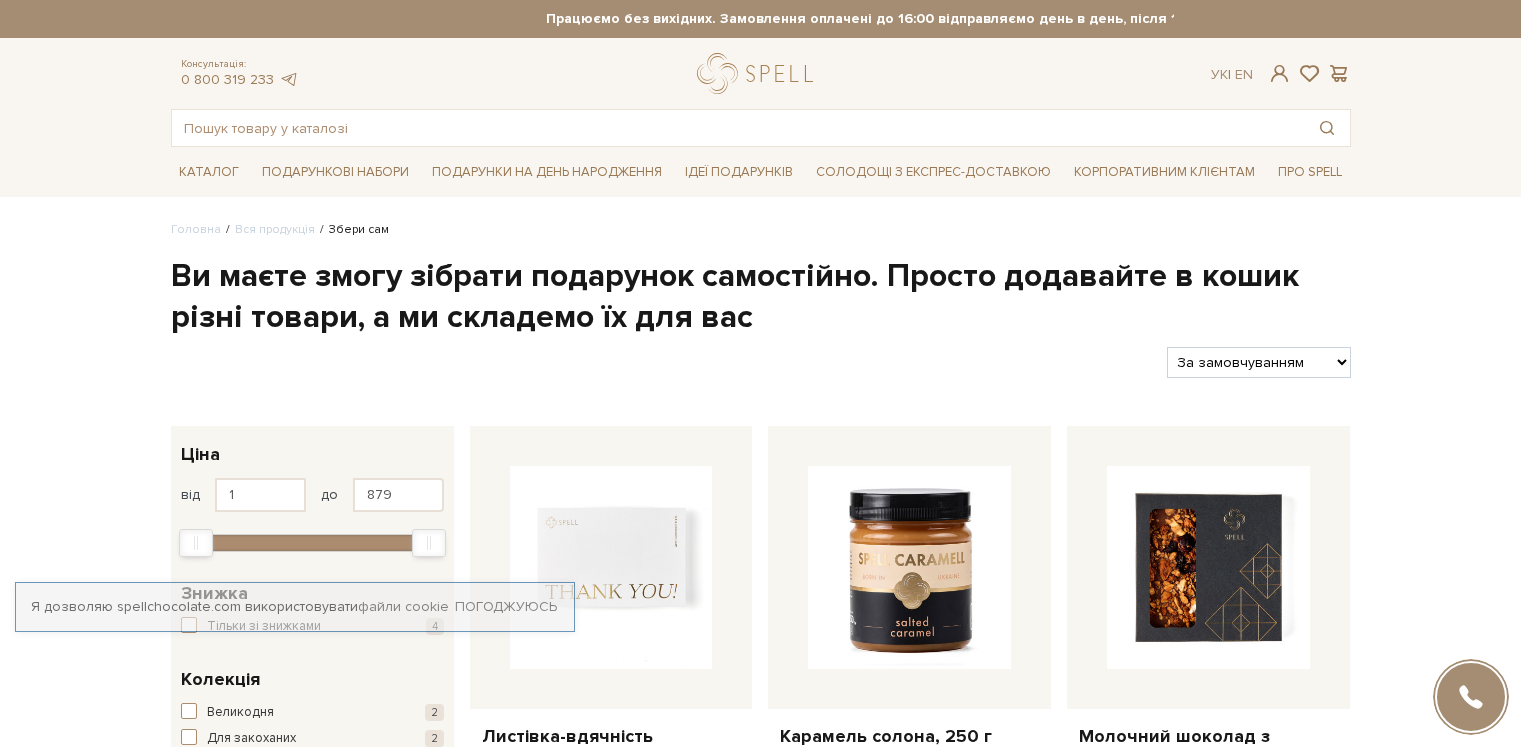 scroll, scrollTop: 0, scrollLeft: 0, axis: both 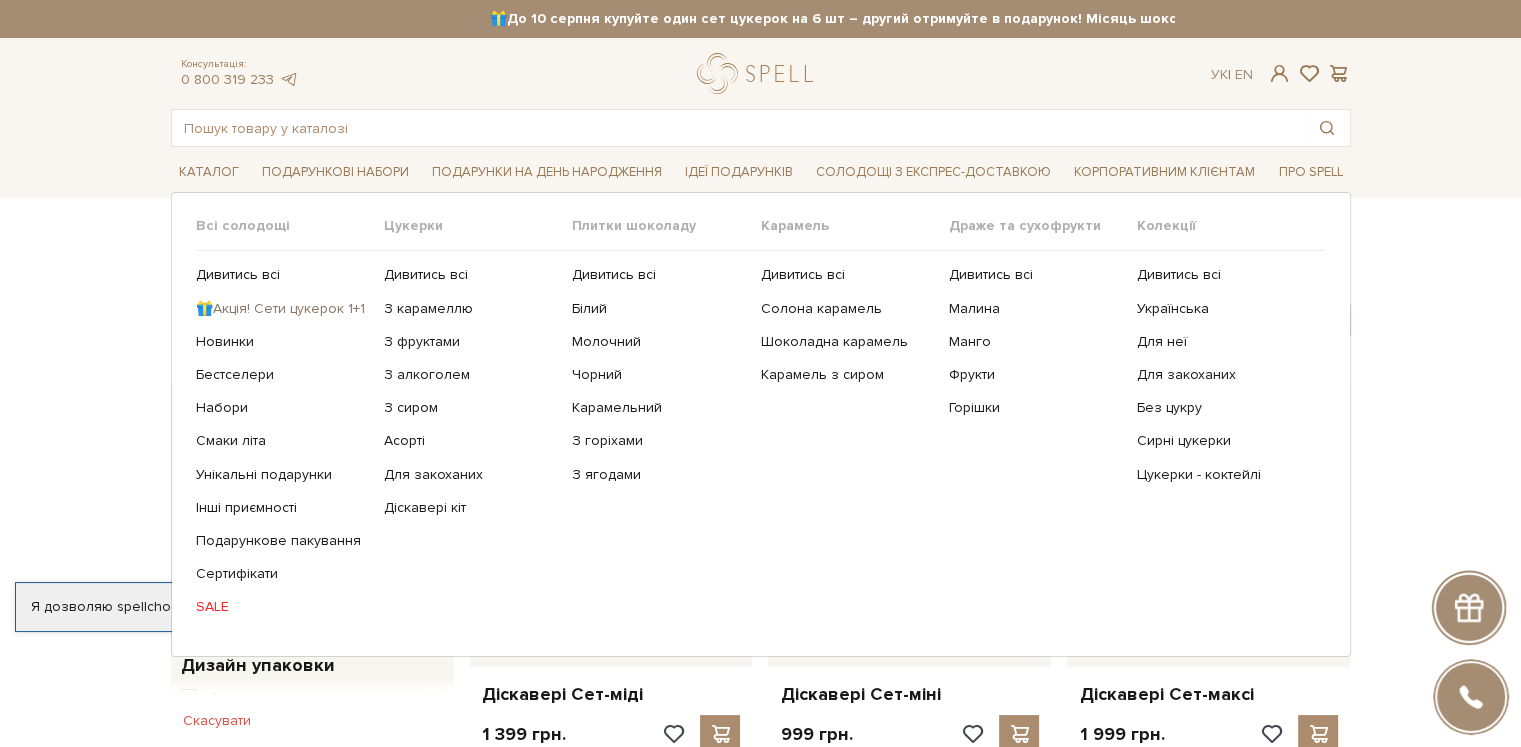click on "🎁Акція! Сети цукерок 1+1" at bounding box center [282, 309] 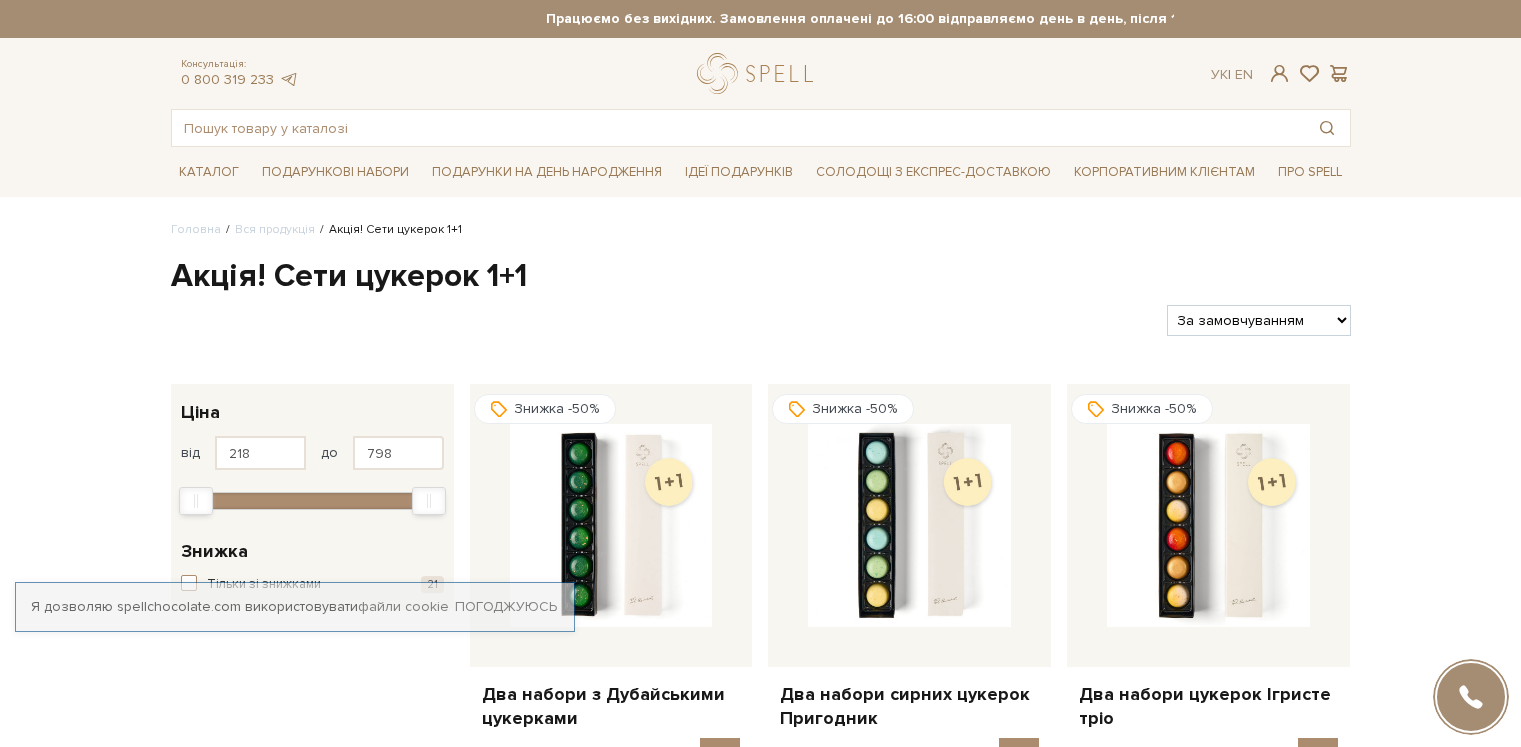 scroll, scrollTop: 0, scrollLeft: 0, axis: both 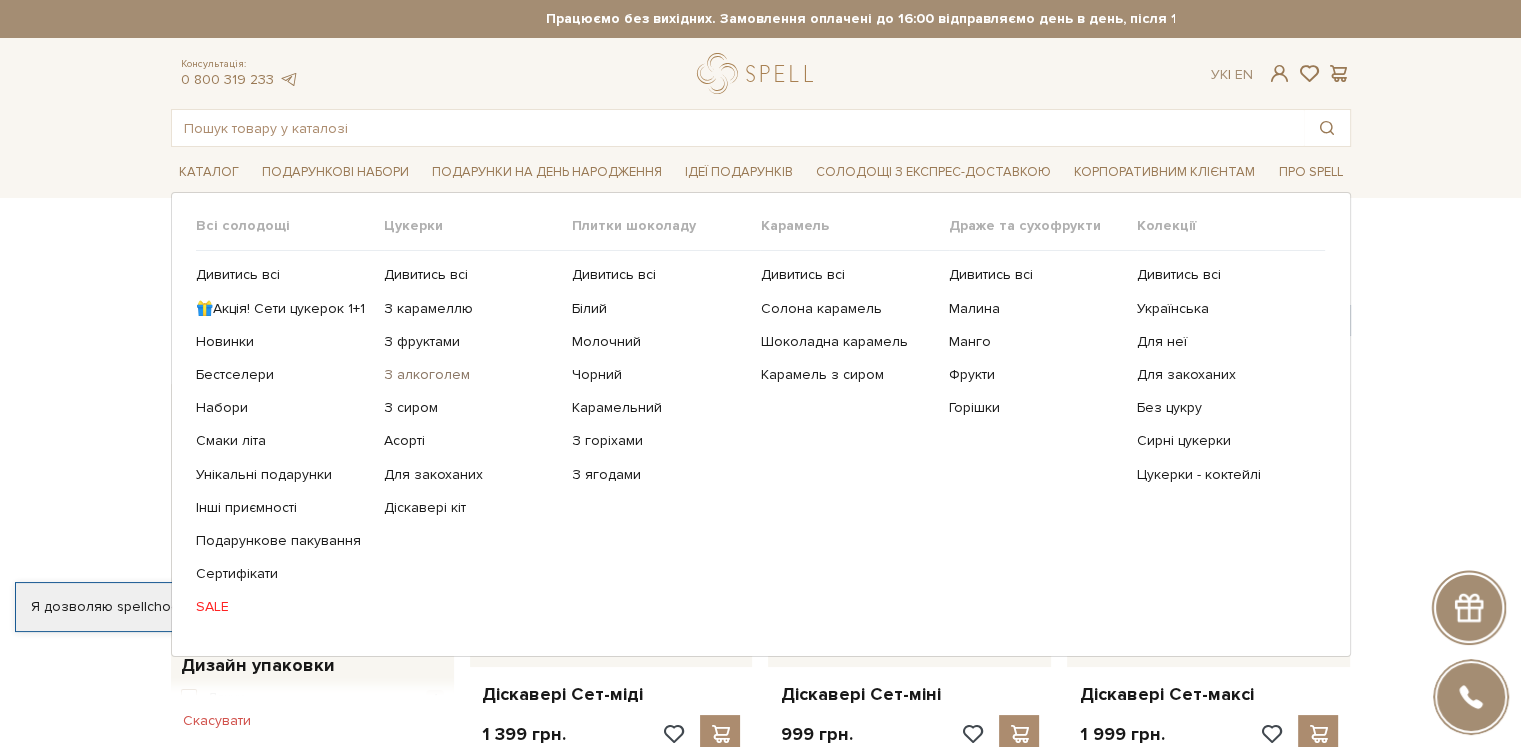 click on "З алкоголем" at bounding box center (470, 375) 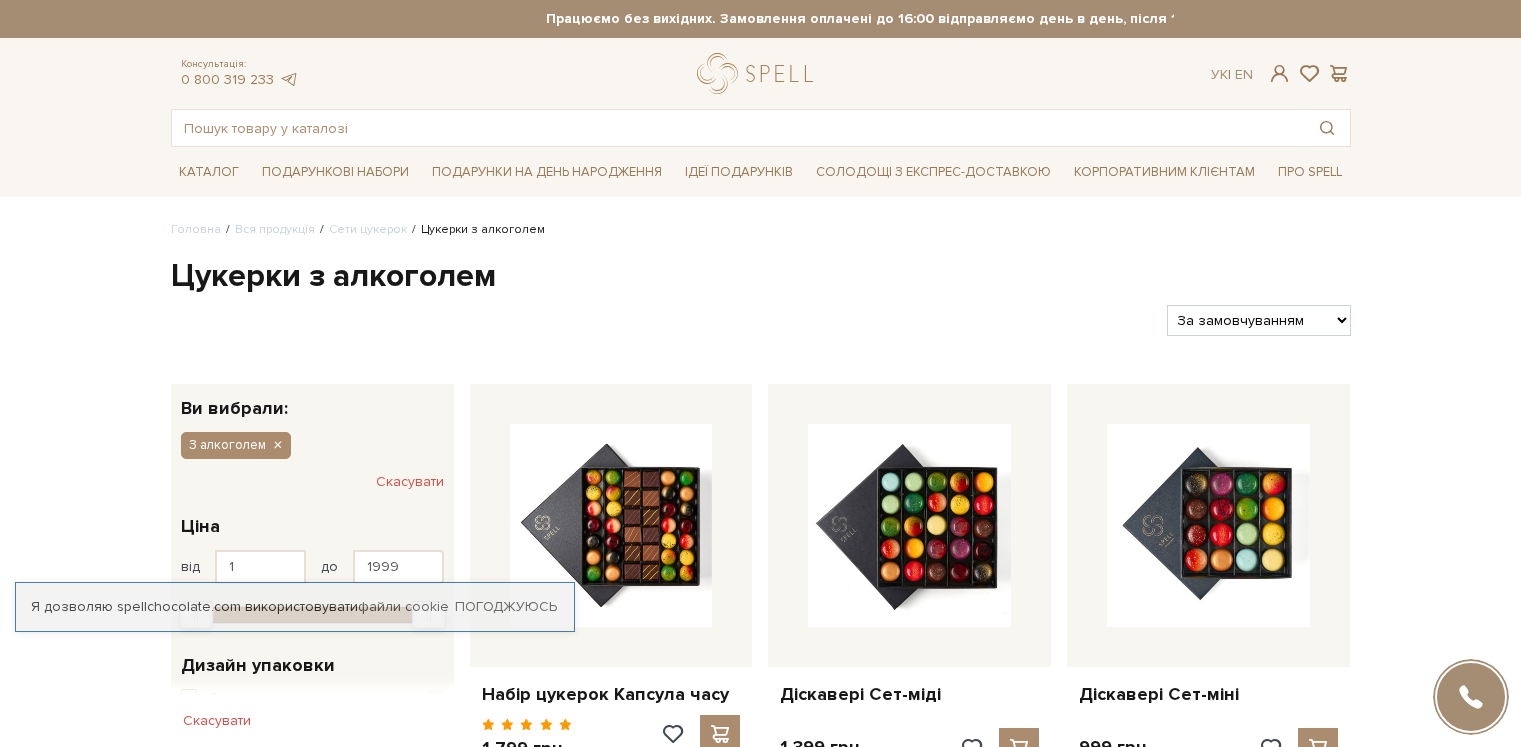 scroll, scrollTop: 0, scrollLeft: 0, axis: both 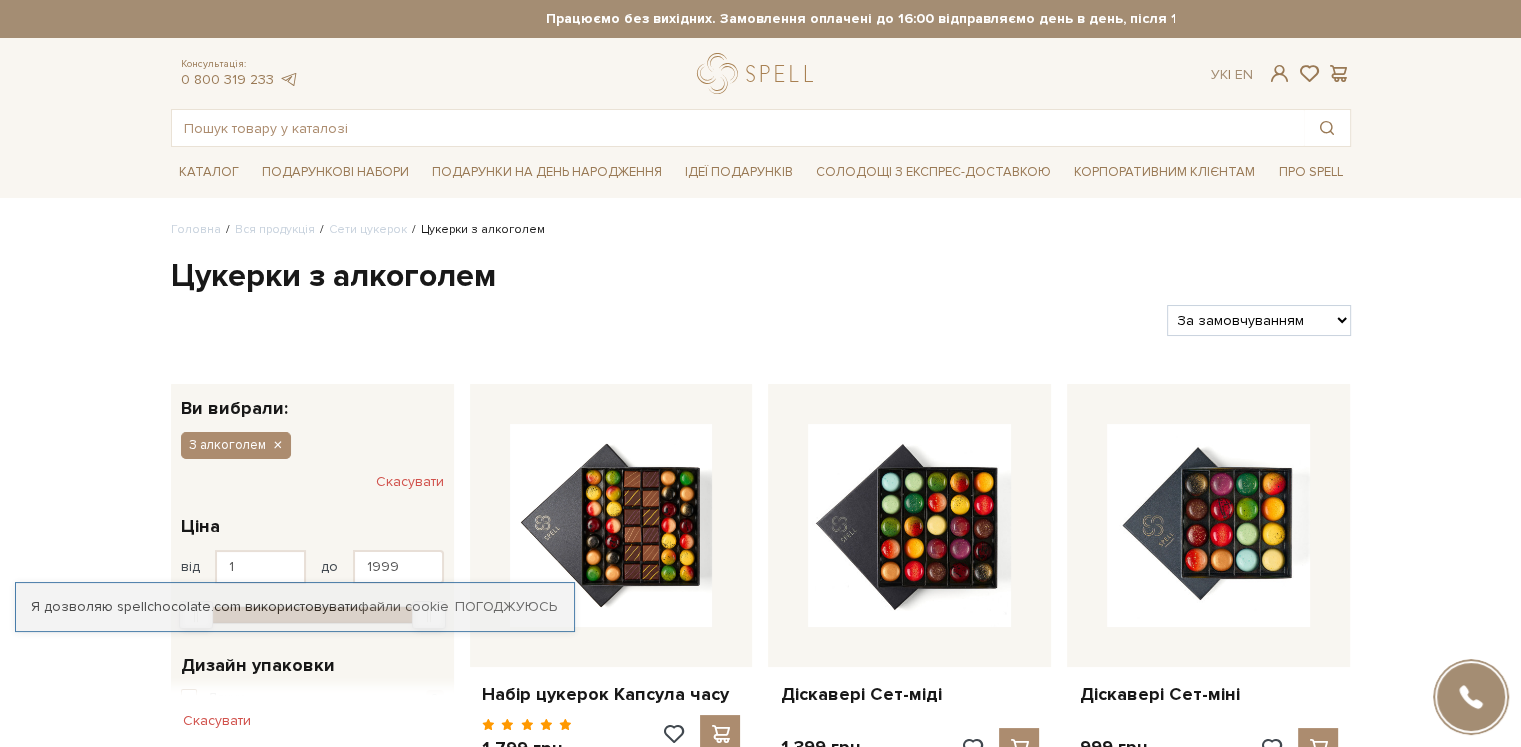 drag, startPoint x: 0, startPoint y: 0, endPoint x: 855, endPoint y: 316, distance: 911.52673 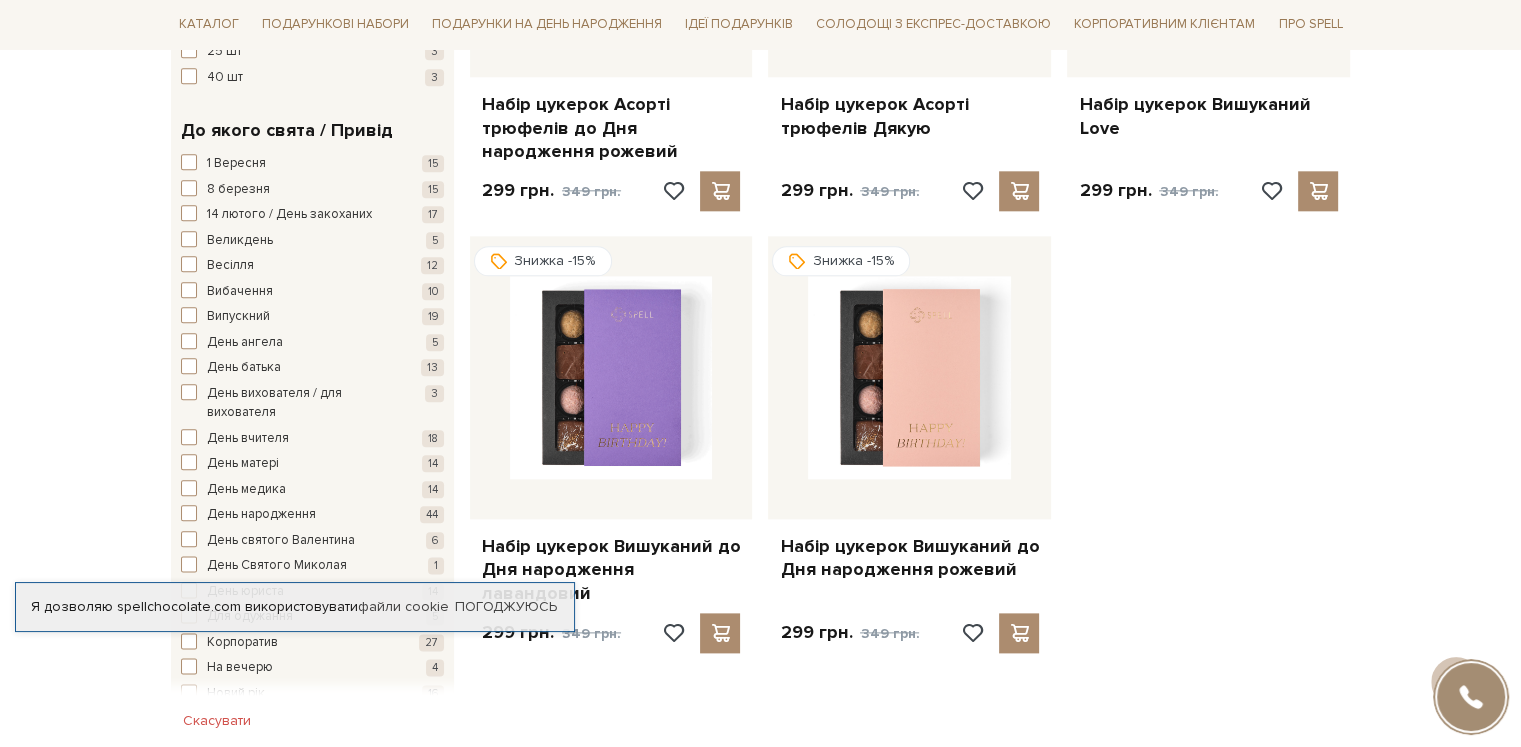 scroll, scrollTop: 2300, scrollLeft: 0, axis: vertical 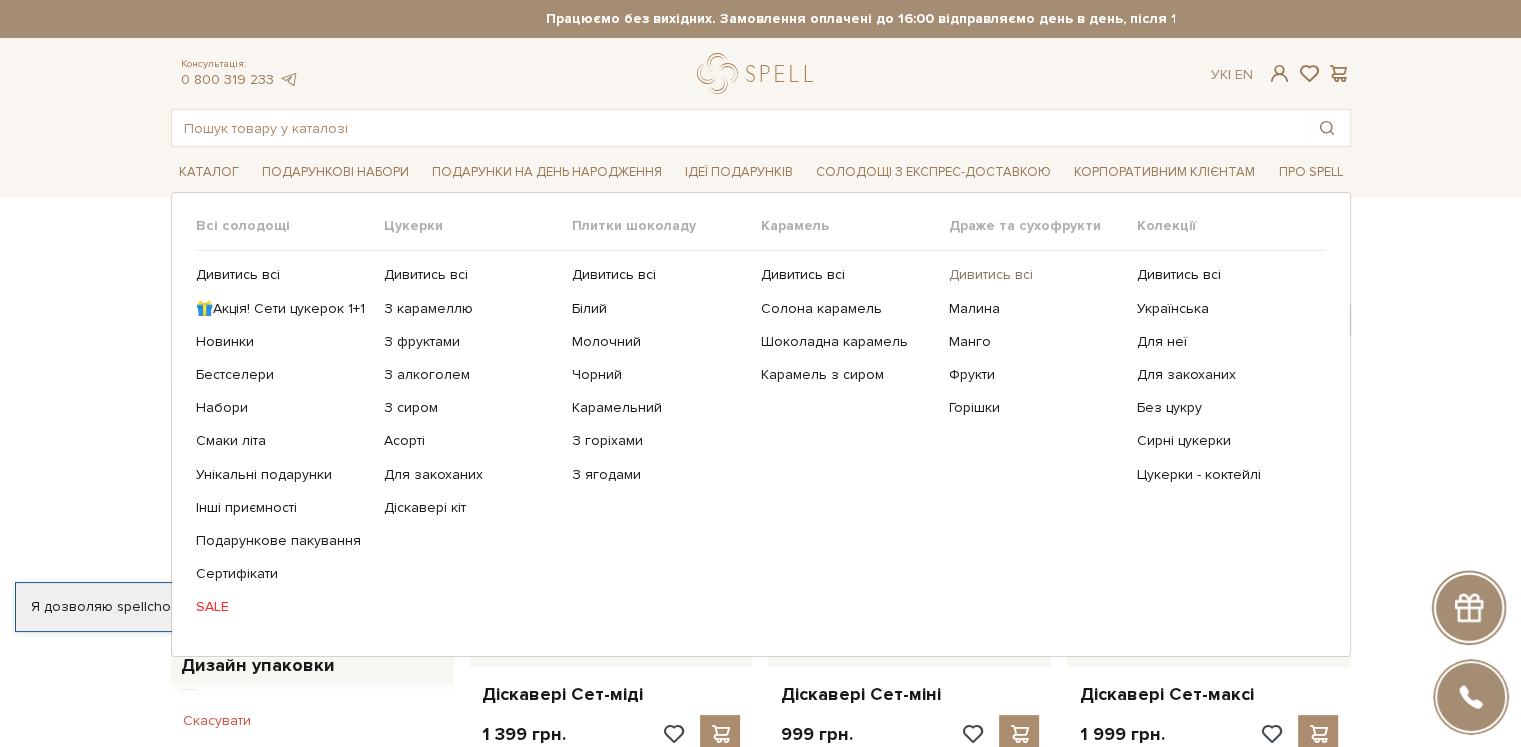 click on "Дивитись всі" at bounding box center [1035, 275] 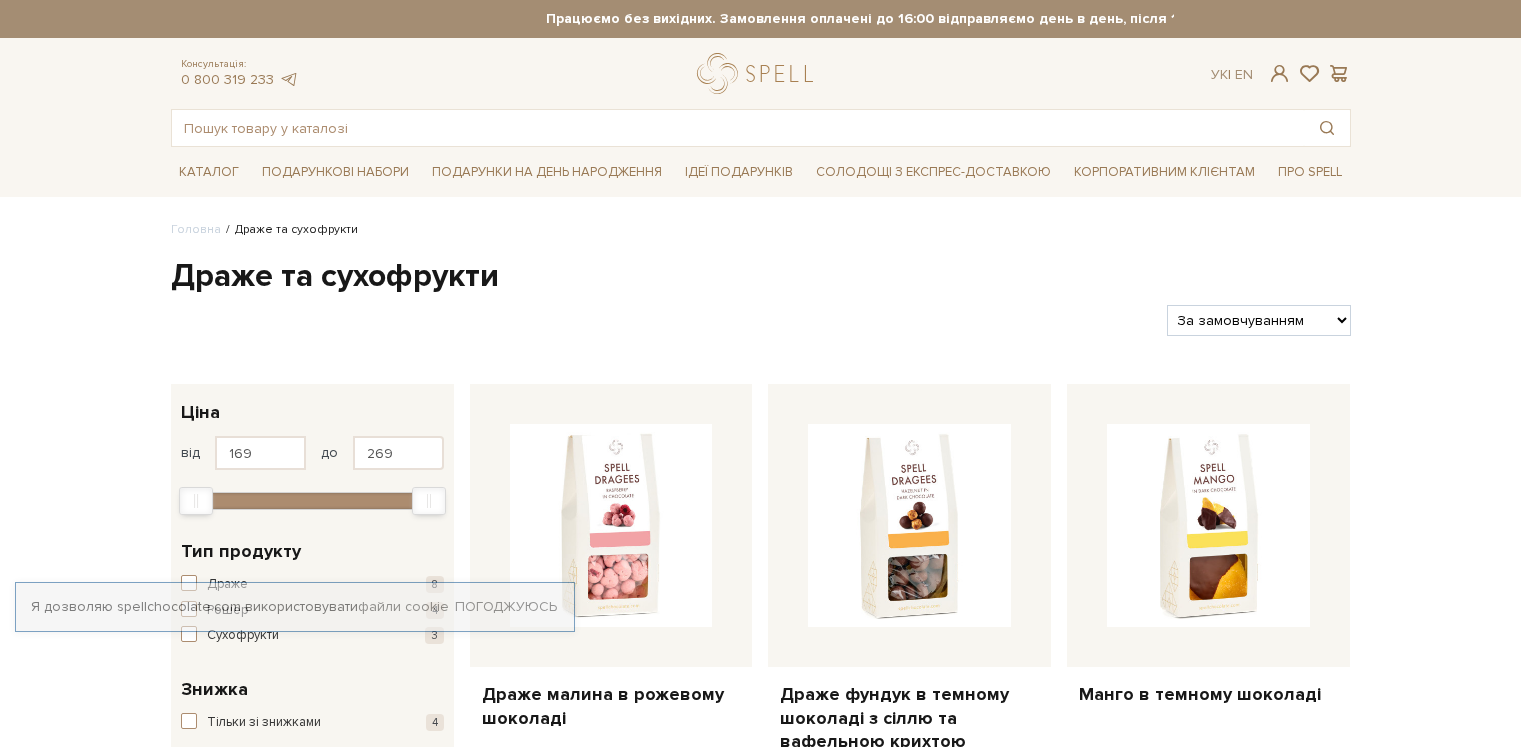 scroll, scrollTop: 0, scrollLeft: 0, axis: both 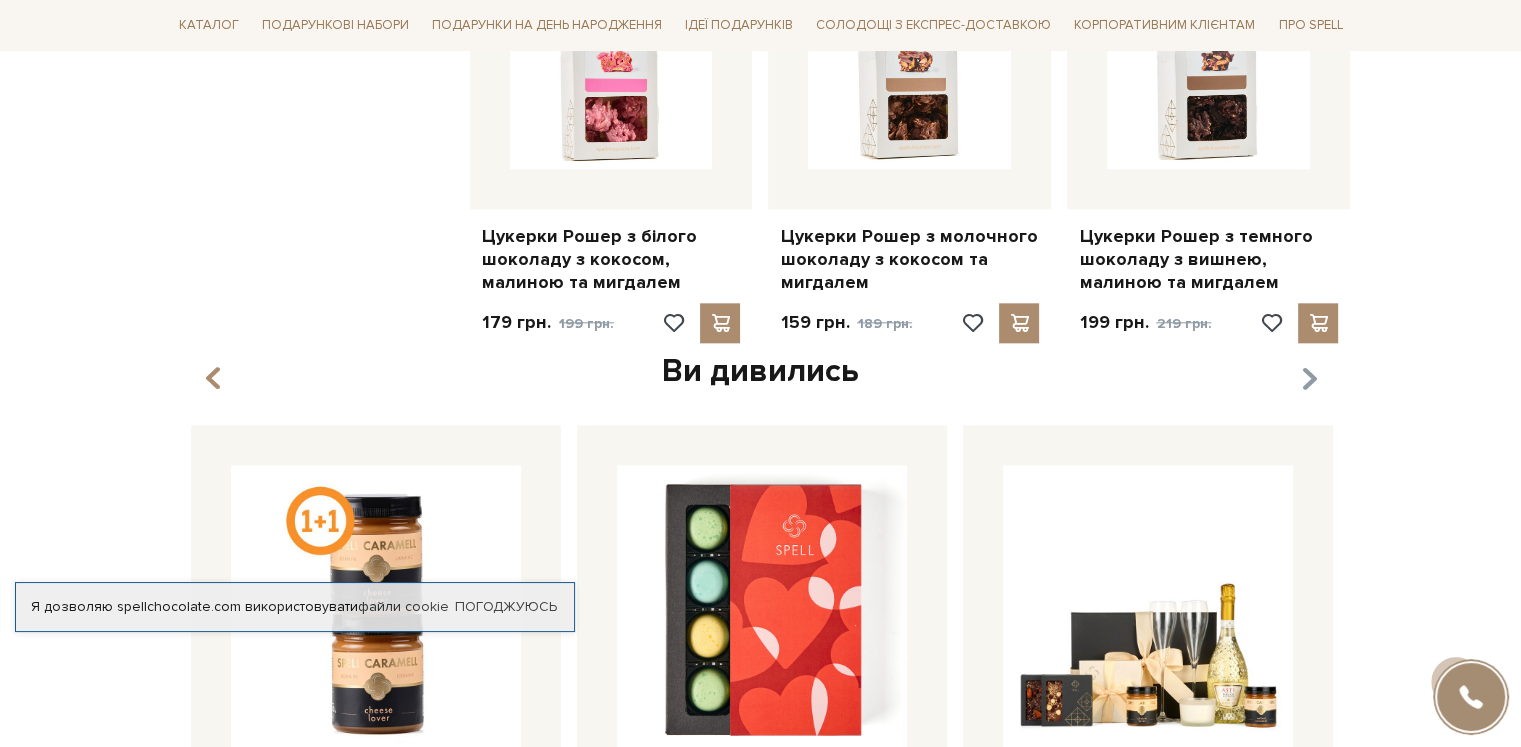 click at bounding box center [1308, 378] 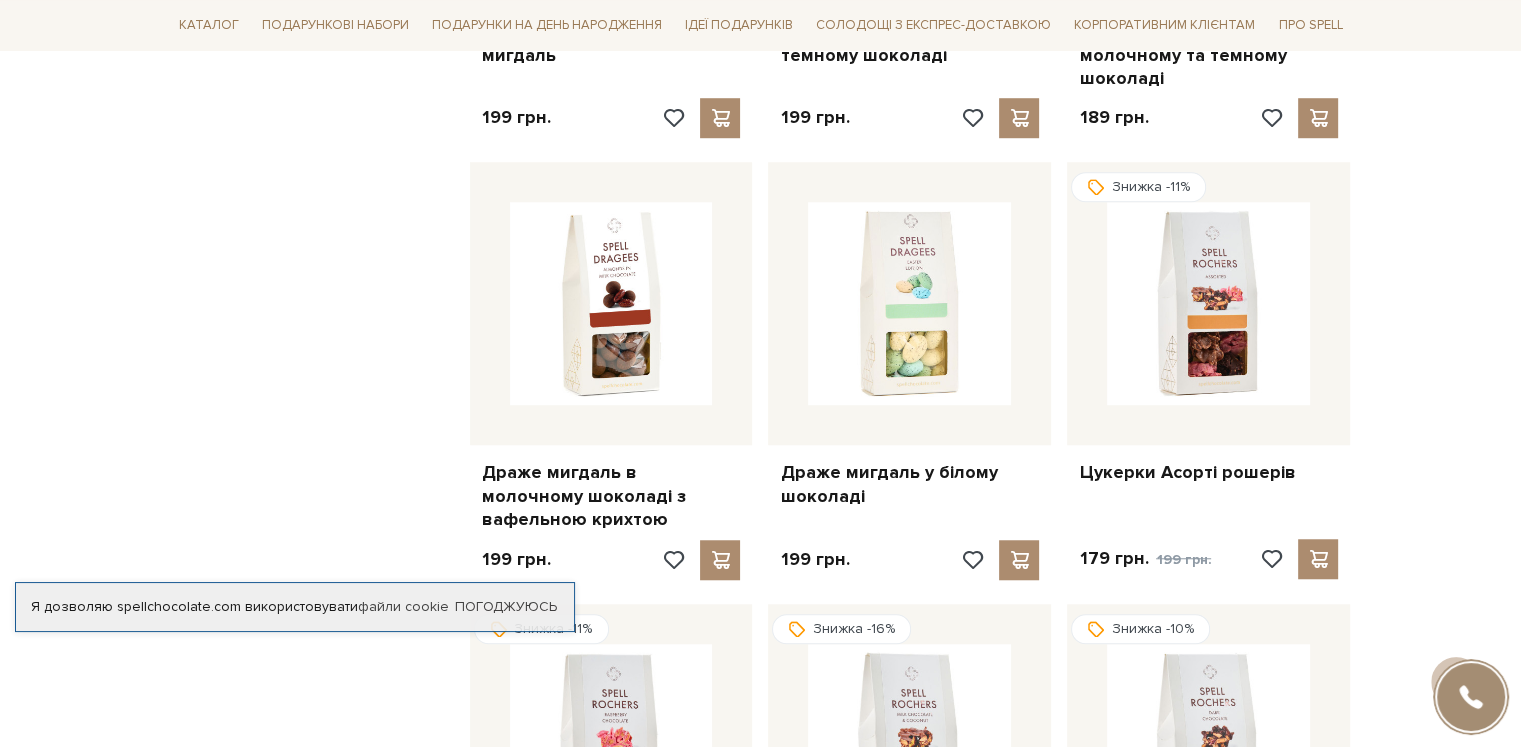 scroll, scrollTop: 1500, scrollLeft: 0, axis: vertical 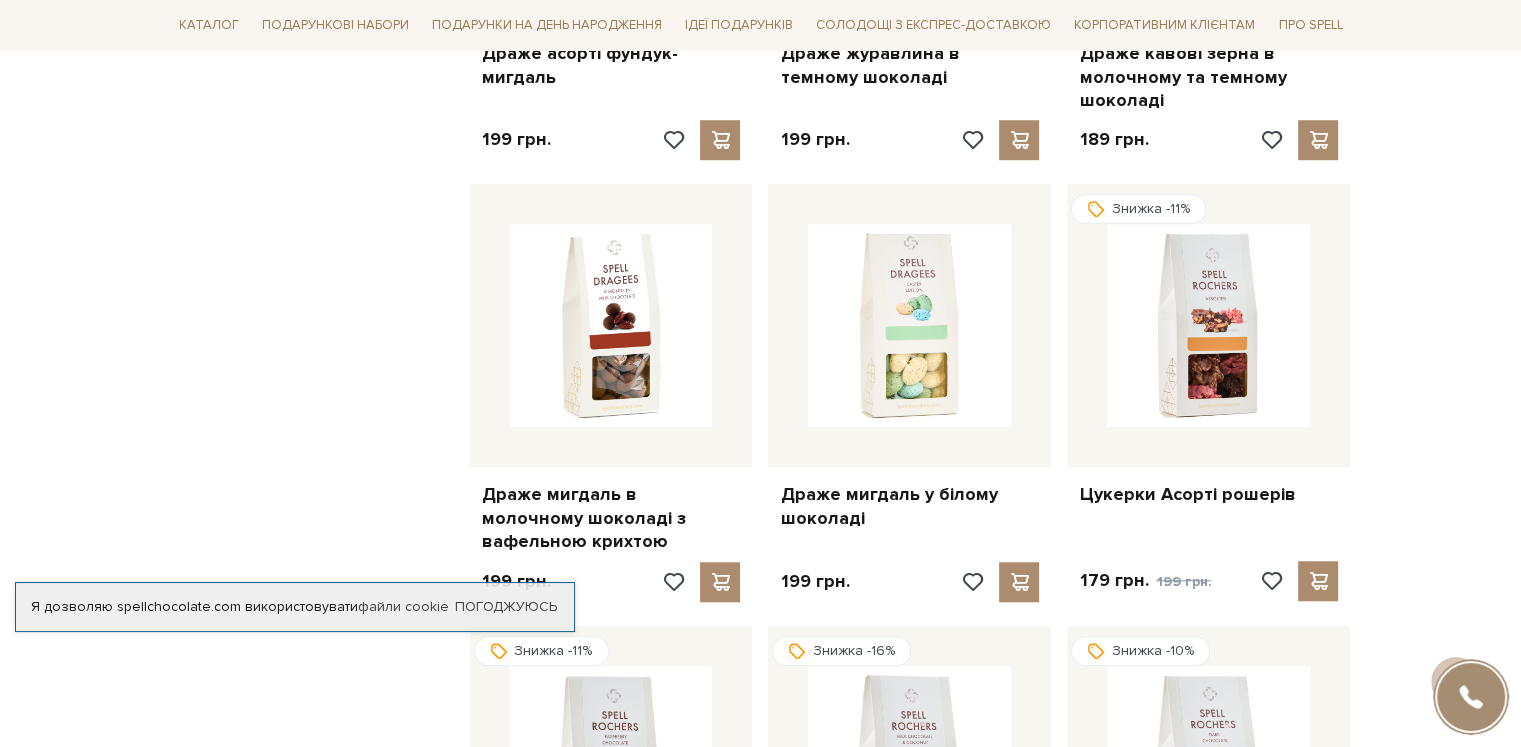 drag, startPoint x: 1330, startPoint y: 414, endPoint x: 1413, endPoint y: 345, distance: 107.935165 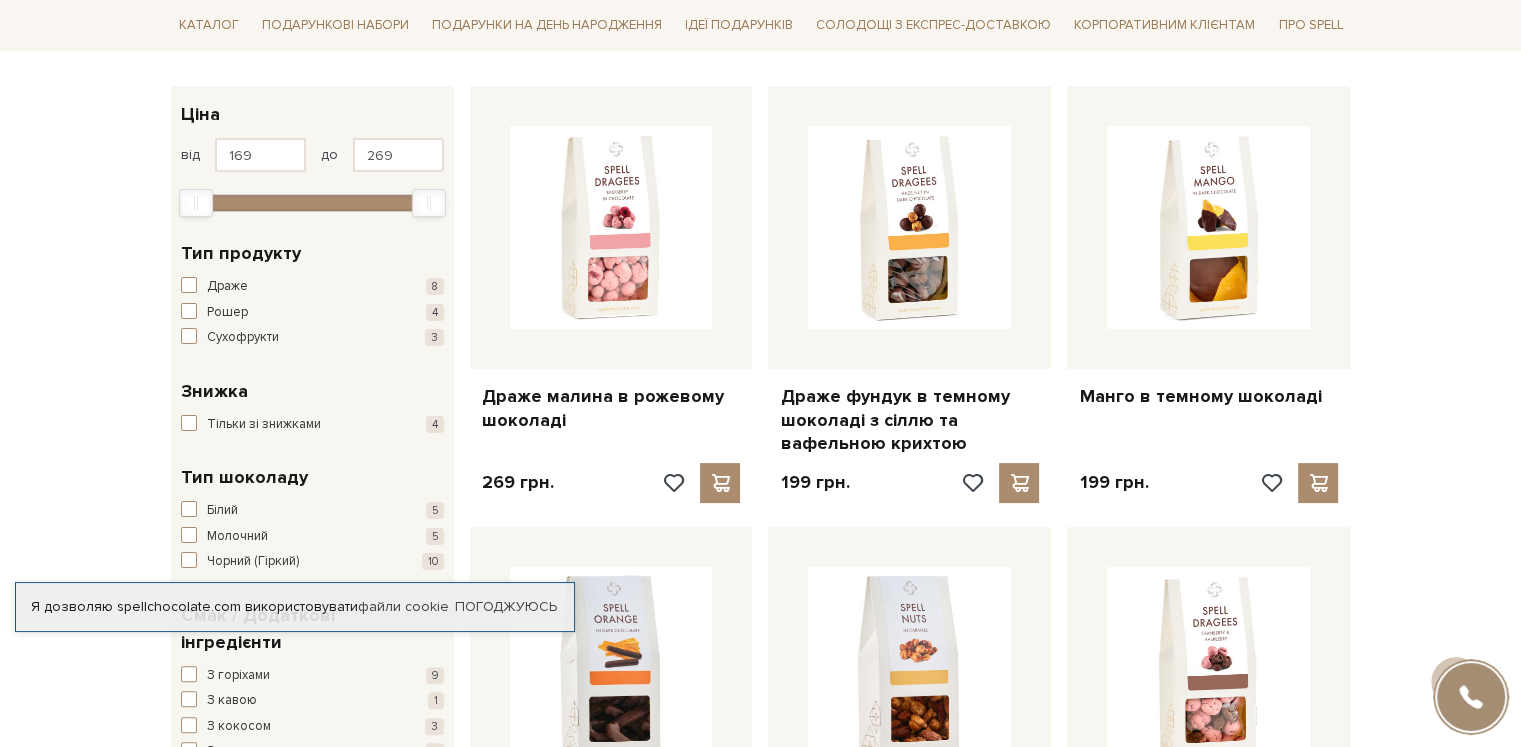 scroll, scrollTop: 0, scrollLeft: 0, axis: both 